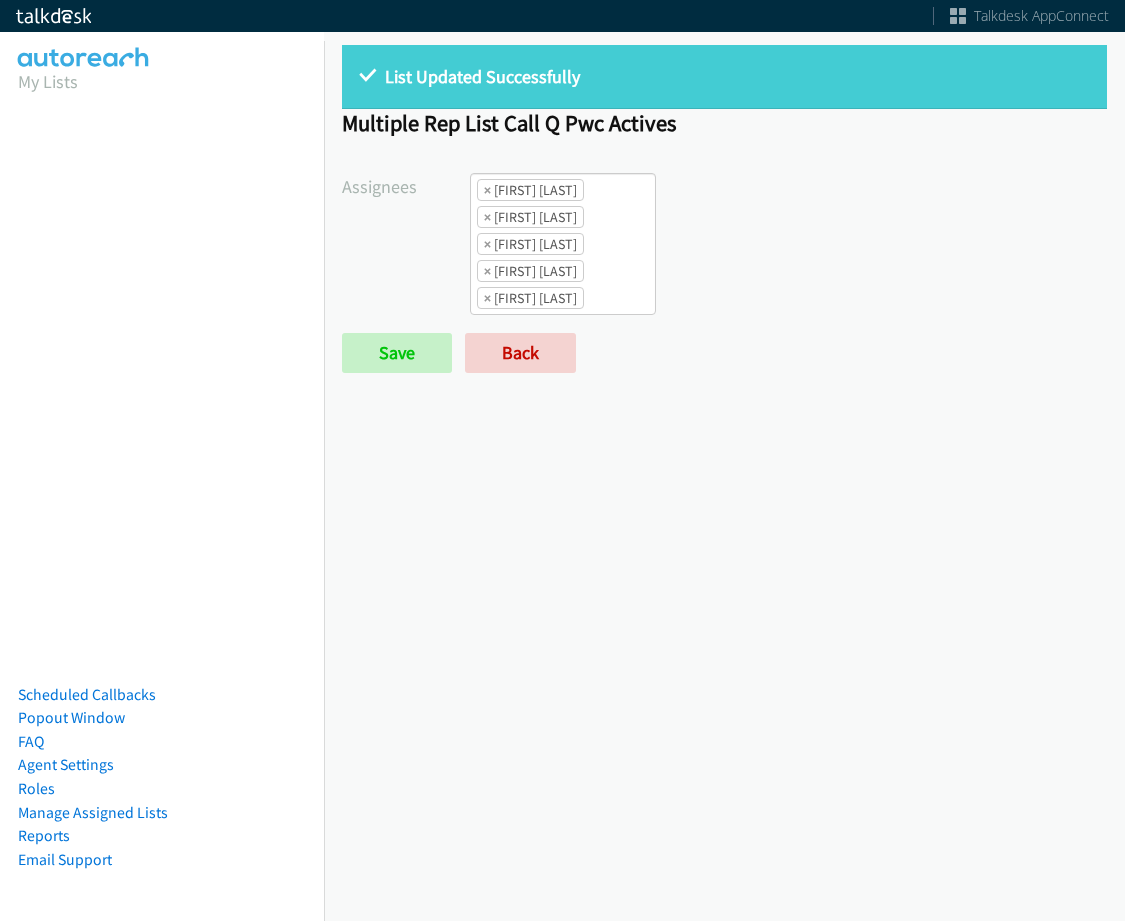scroll, scrollTop: 0, scrollLeft: 0, axis: both 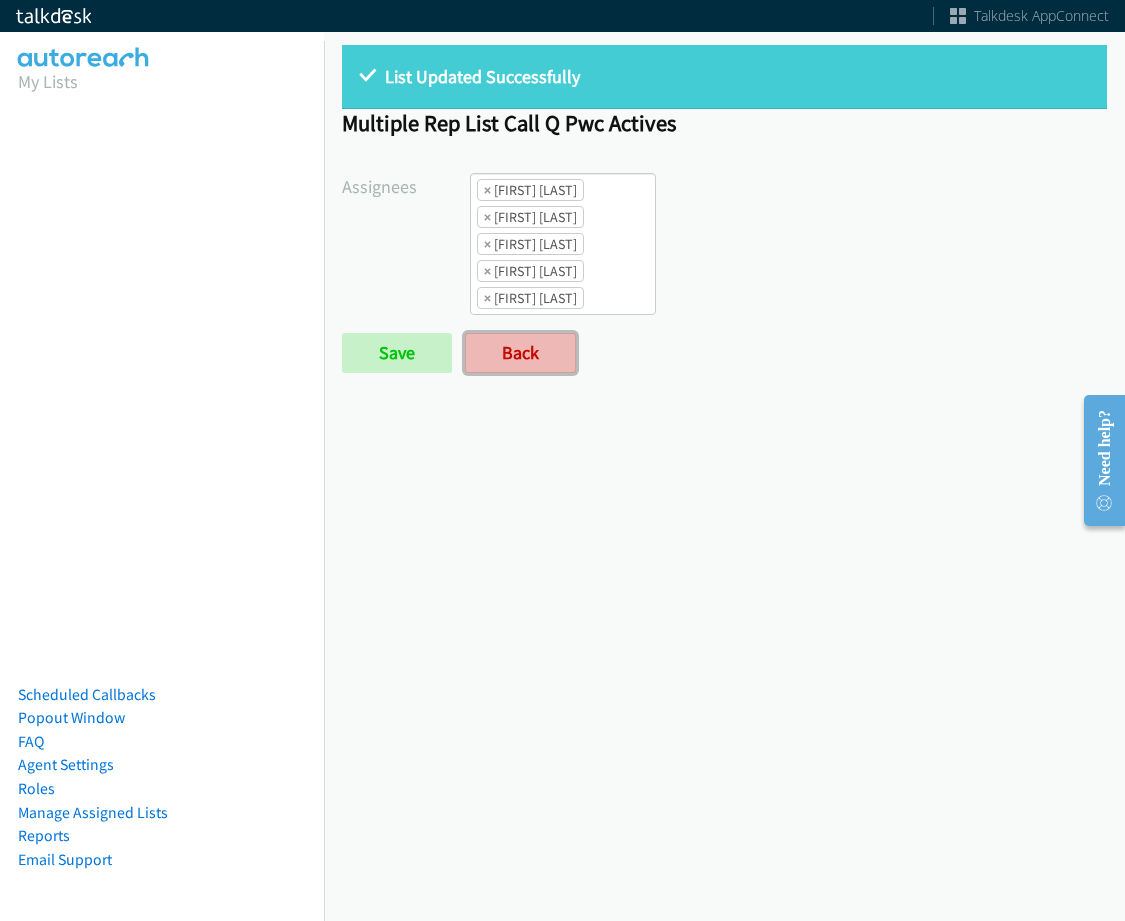 click on "Back" at bounding box center [520, 353] 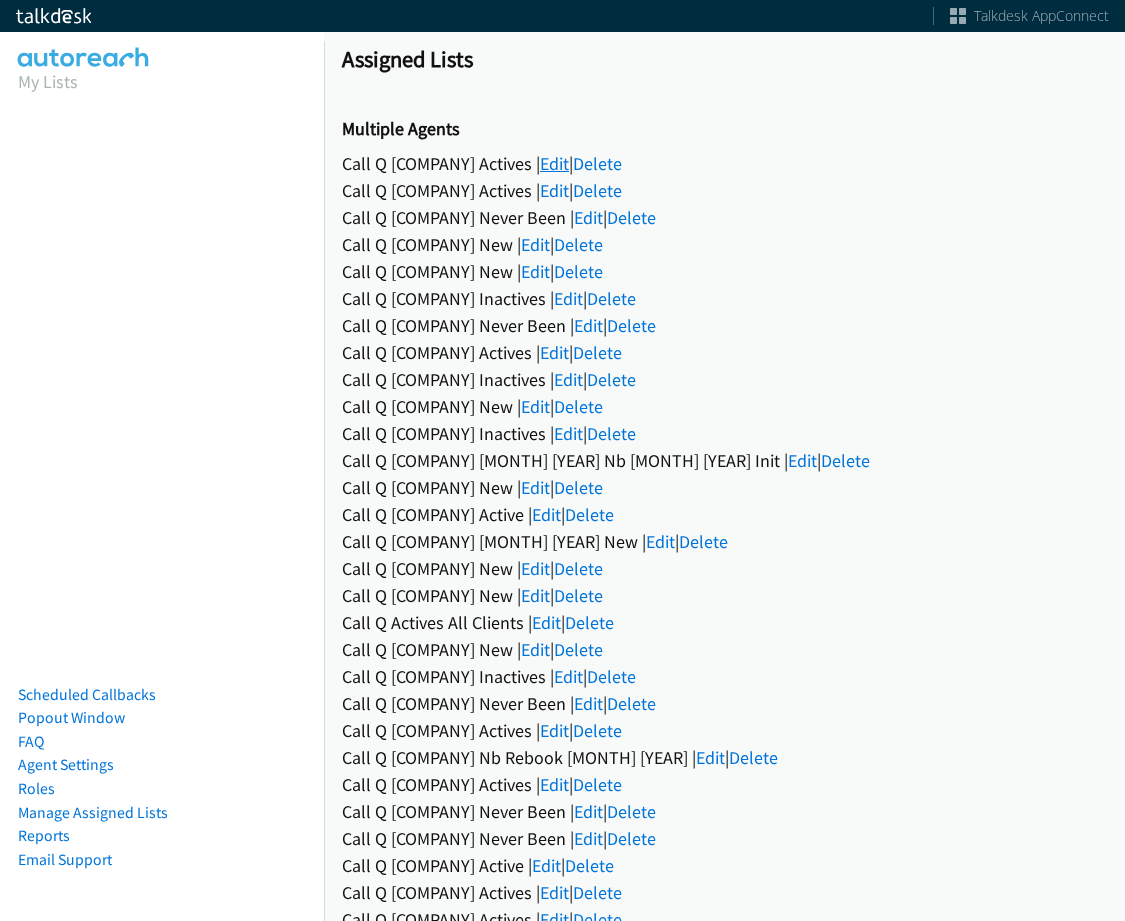scroll, scrollTop: 0, scrollLeft: 0, axis: both 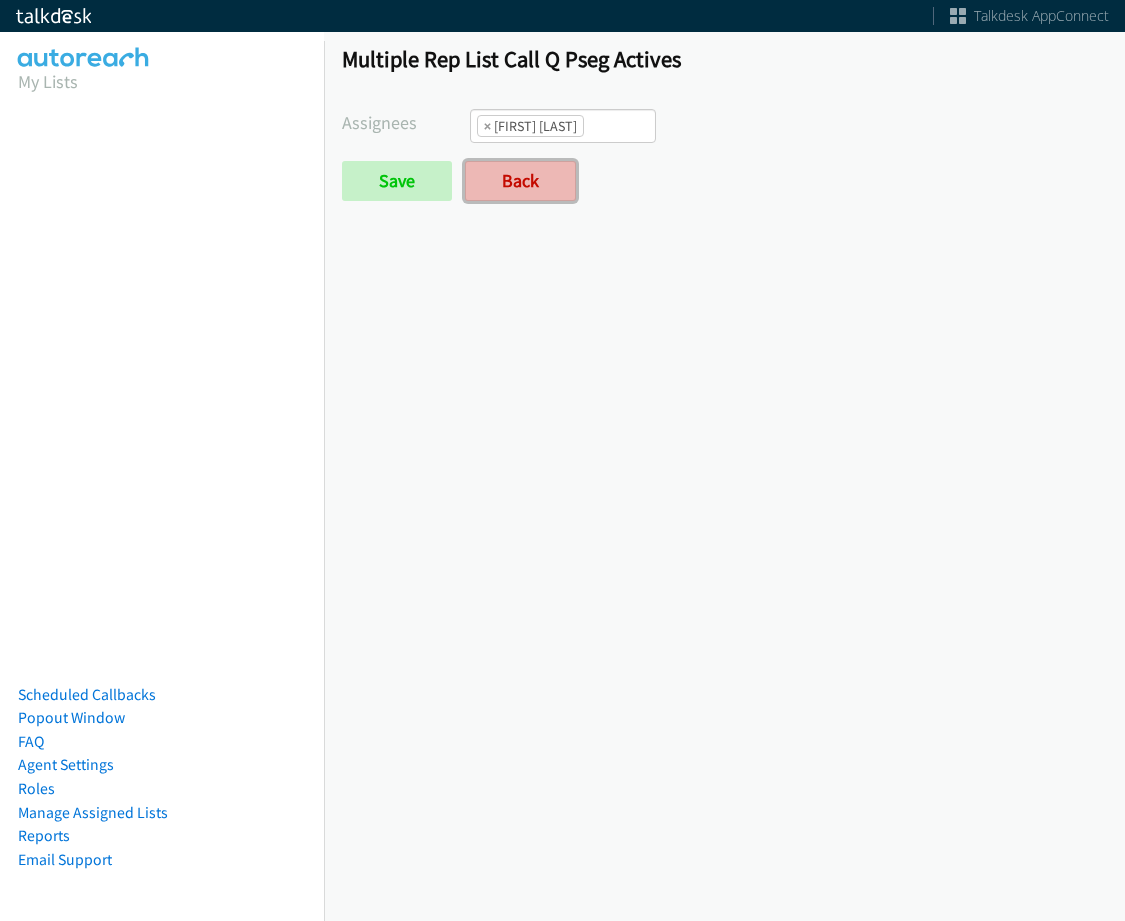 click on "Back" at bounding box center (520, 181) 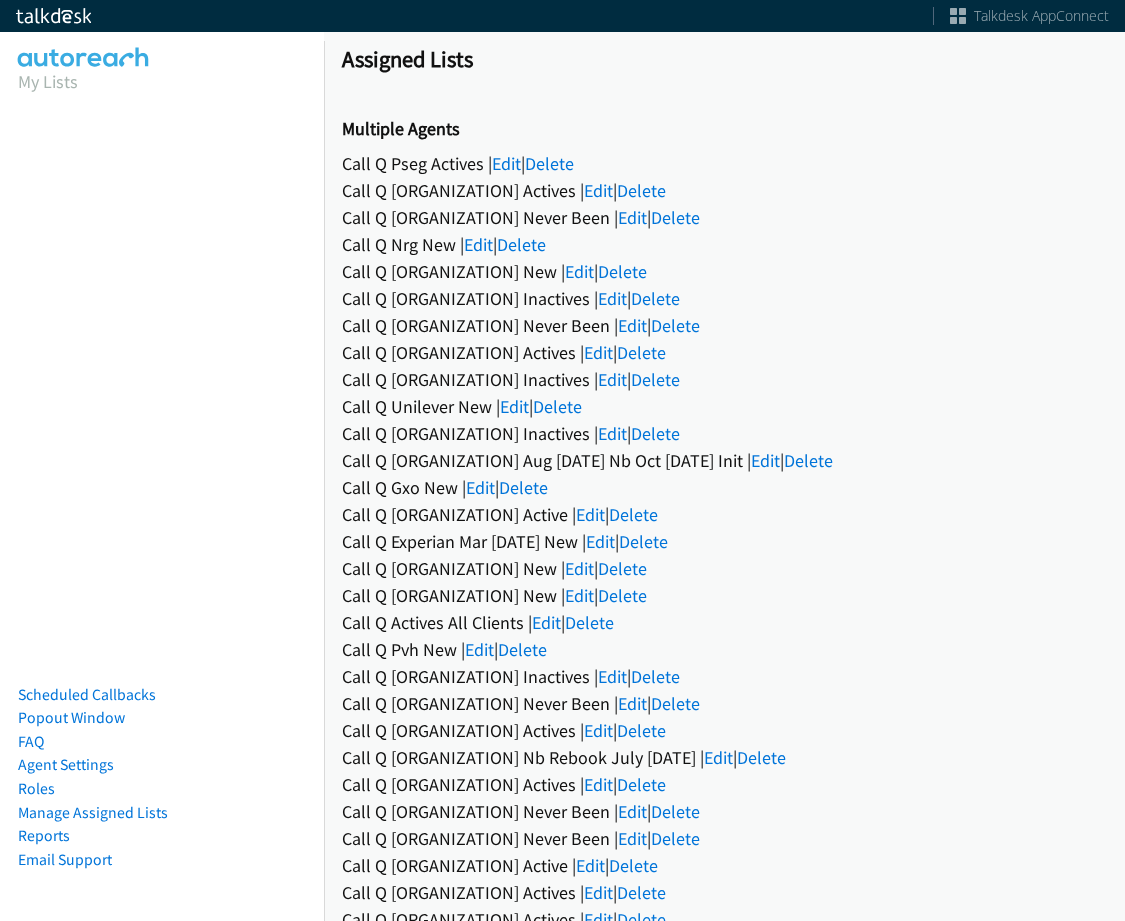 scroll, scrollTop: 0, scrollLeft: 0, axis: both 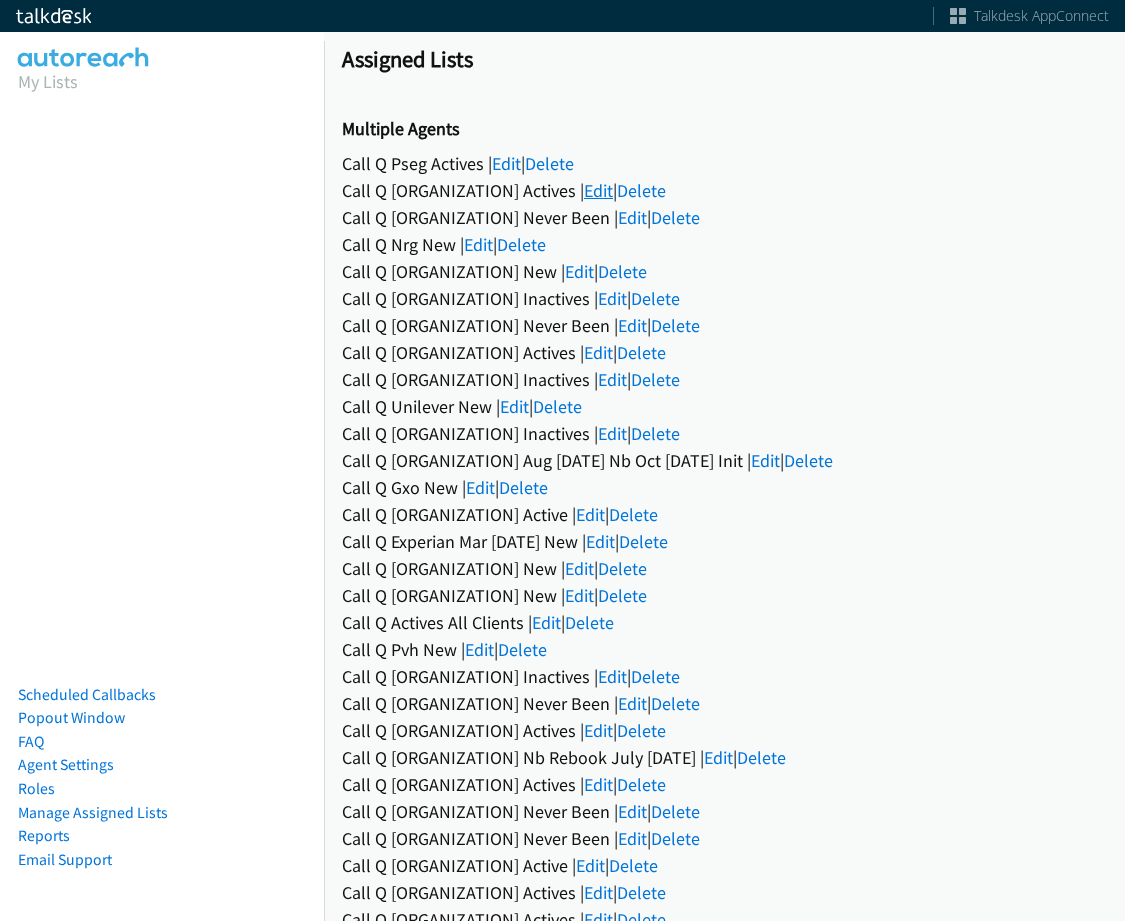 click on "Edit" at bounding box center (598, 190) 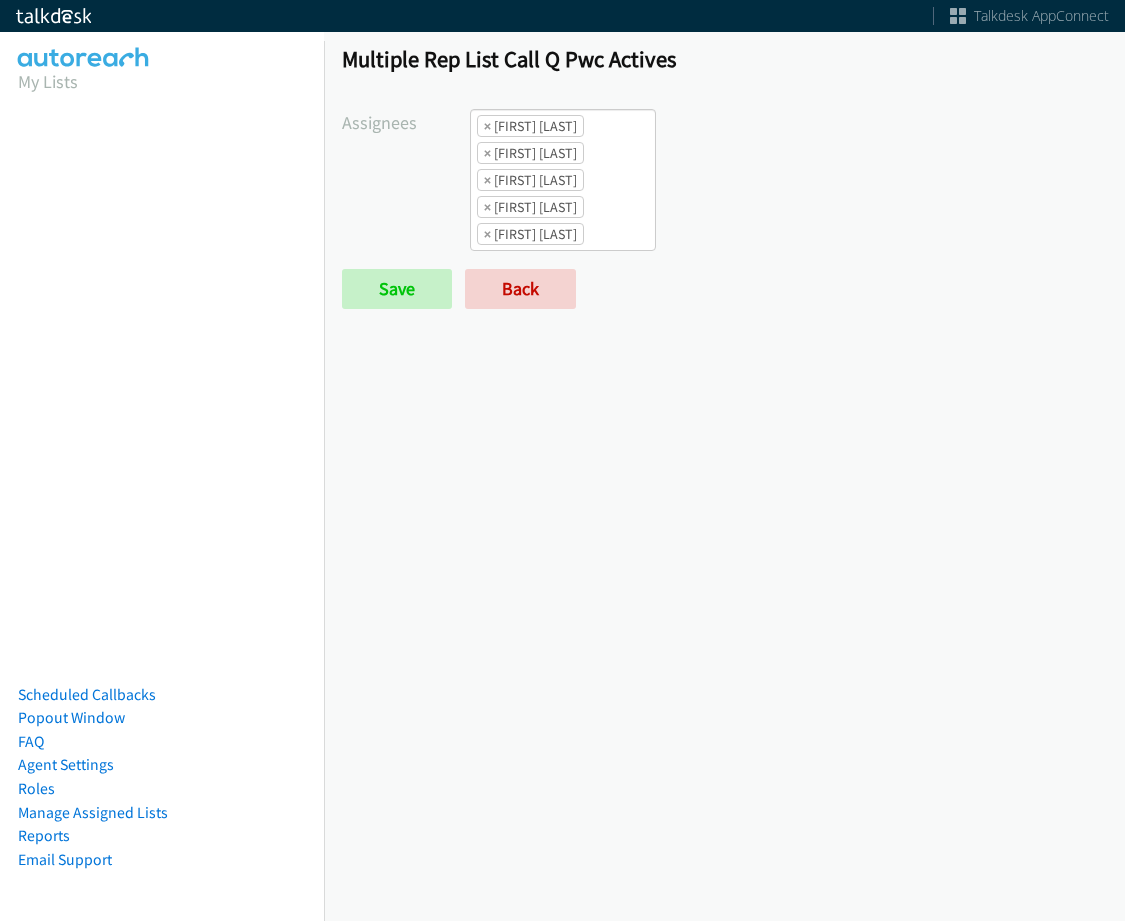 scroll, scrollTop: 0, scrollLeft: 0, axis: both 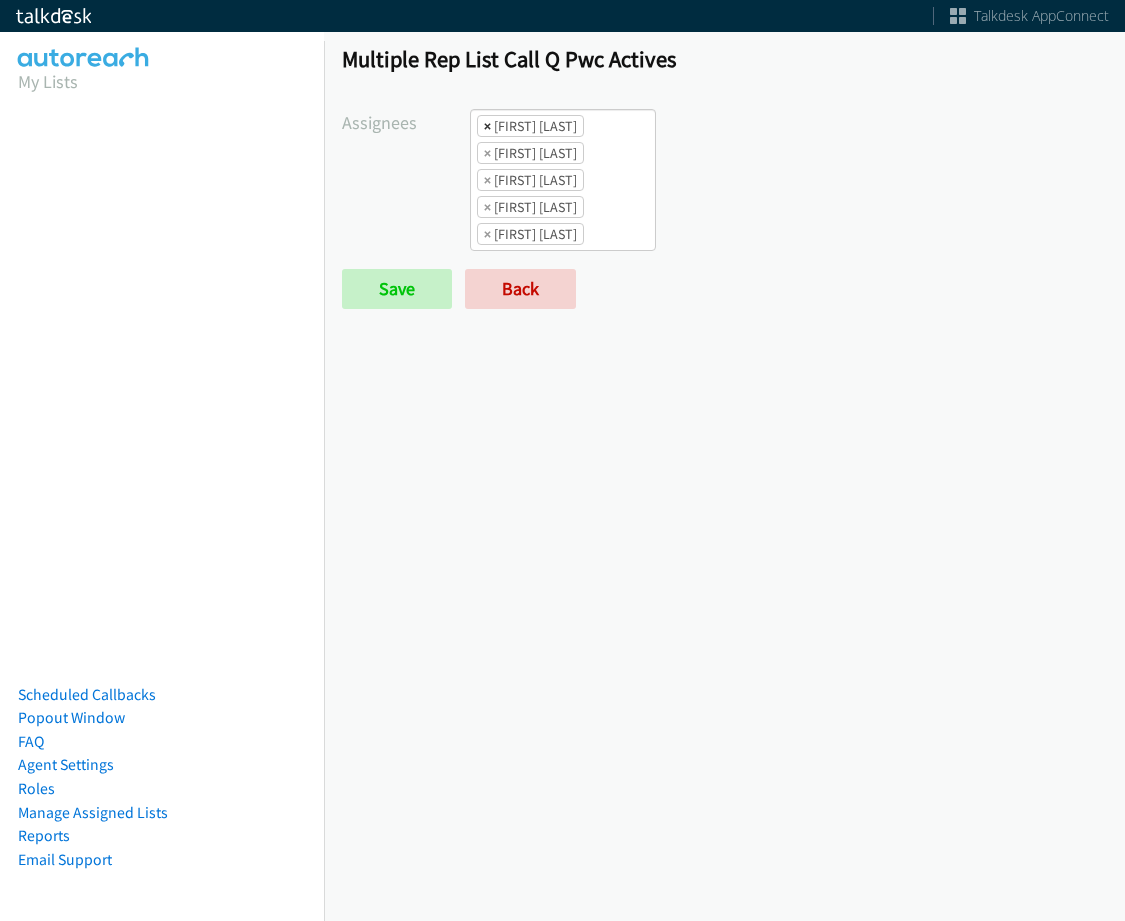 click on "×" at bounding box center (487, 126) 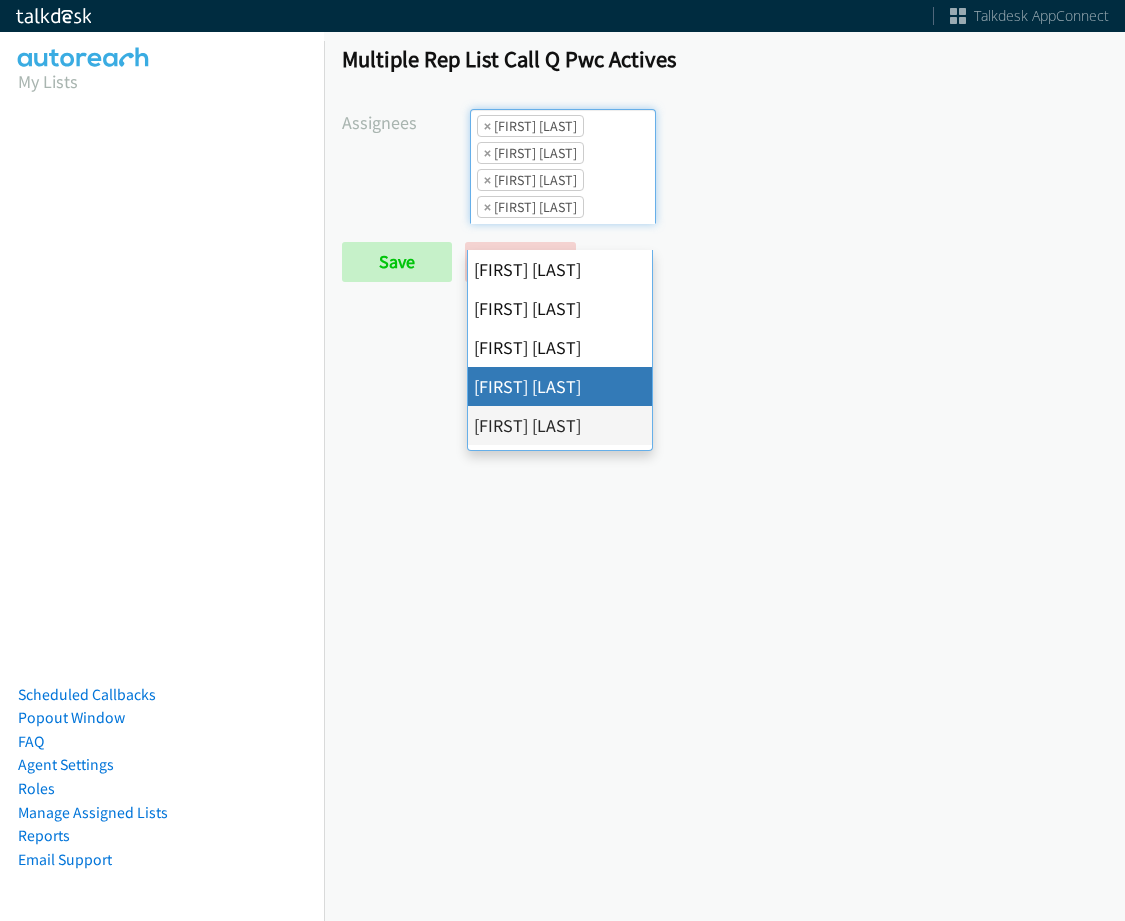scroll, scrollTop: 24, scrollLeft: 0, axis: vertical 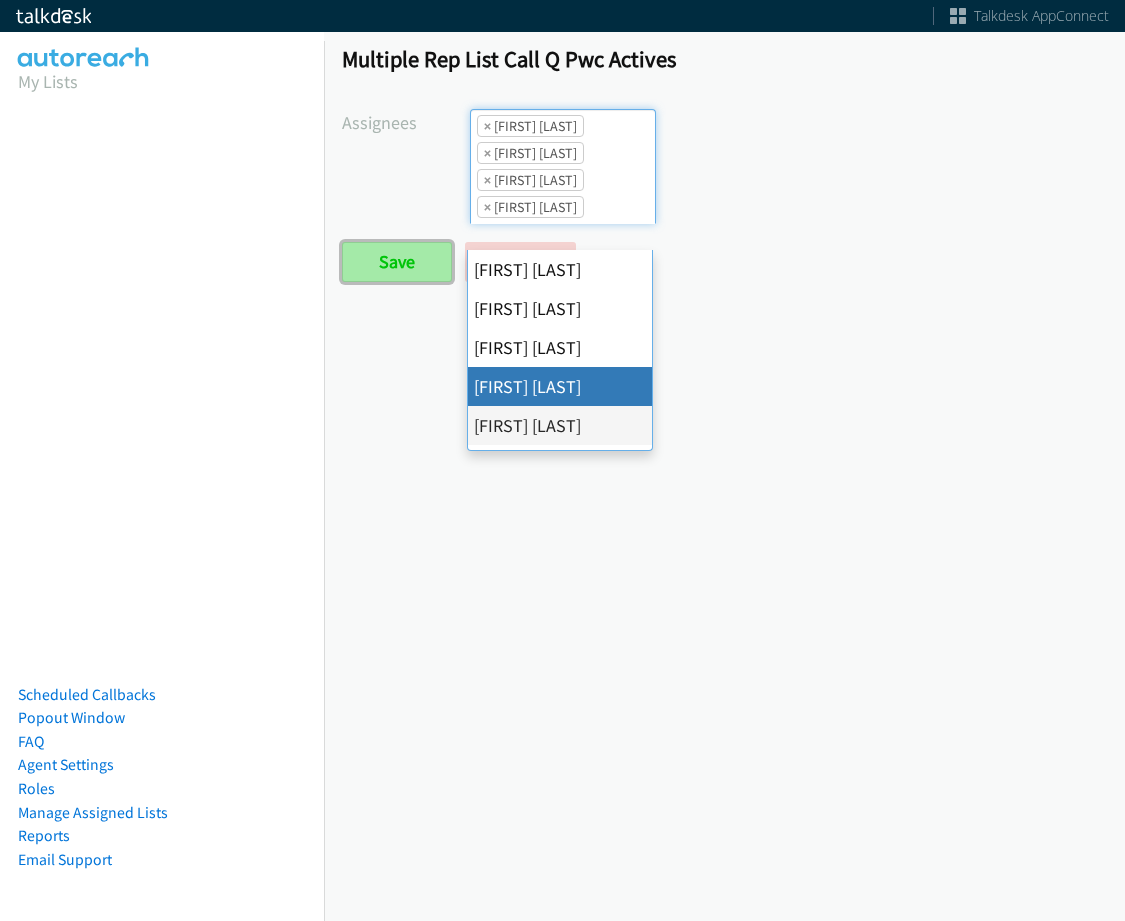 click on "Save" at bounding box center [397, 262] 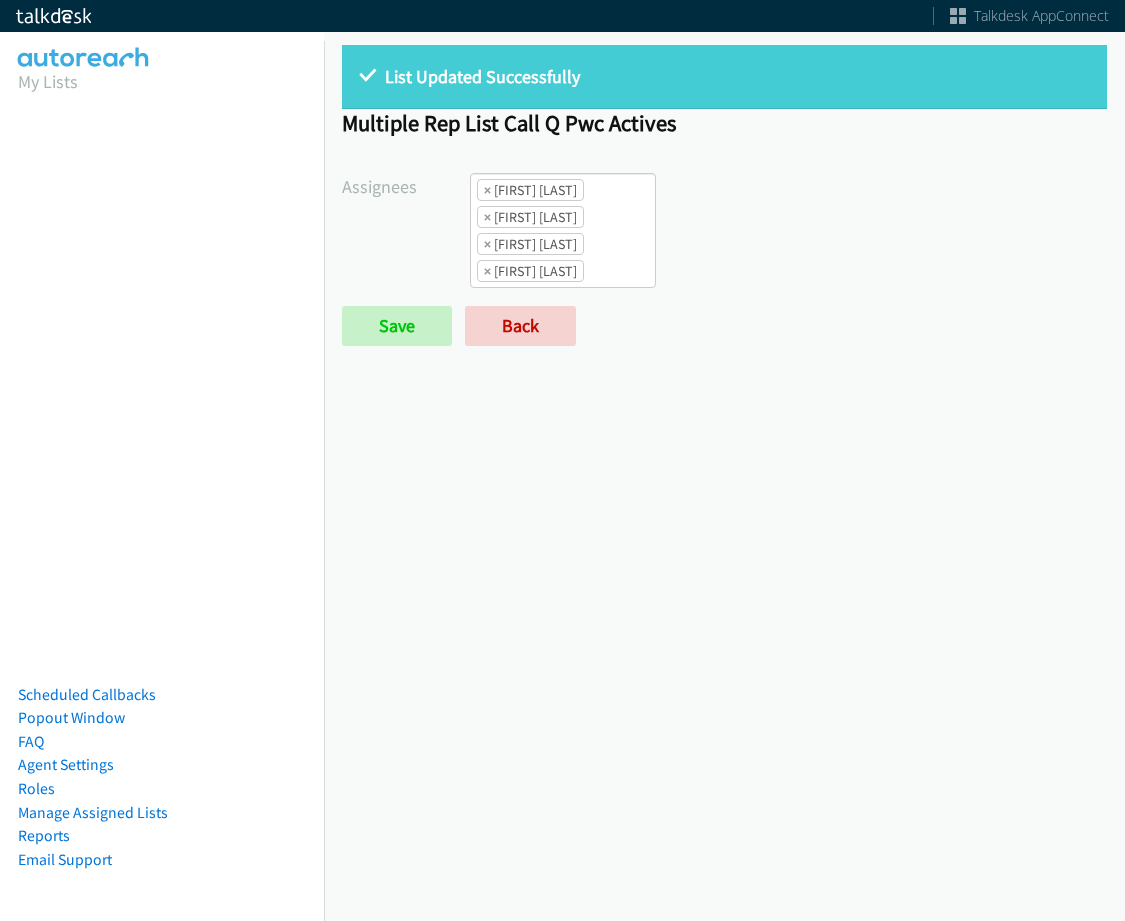 scroll, scrollTop: 0, scrollLeft: 0, axis: both 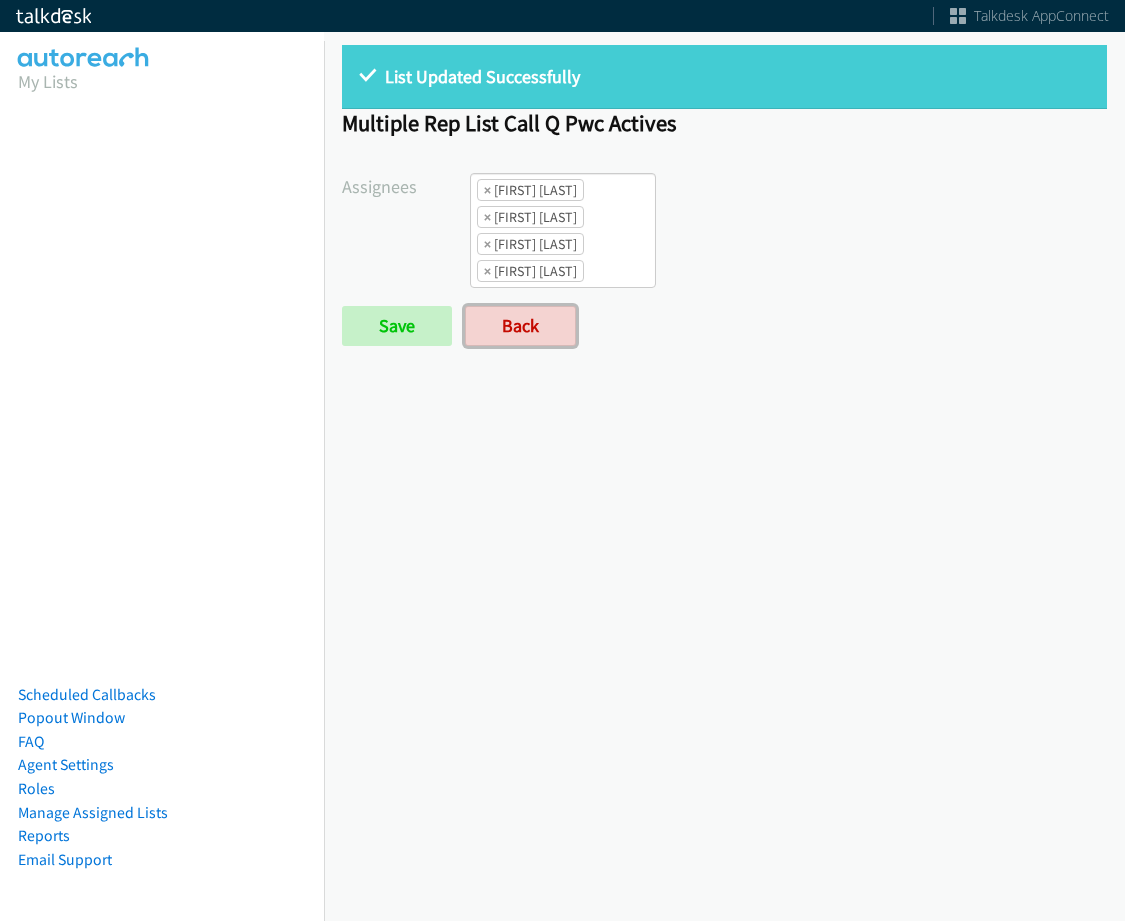 click on "Back" at bounding box center [520, 326] 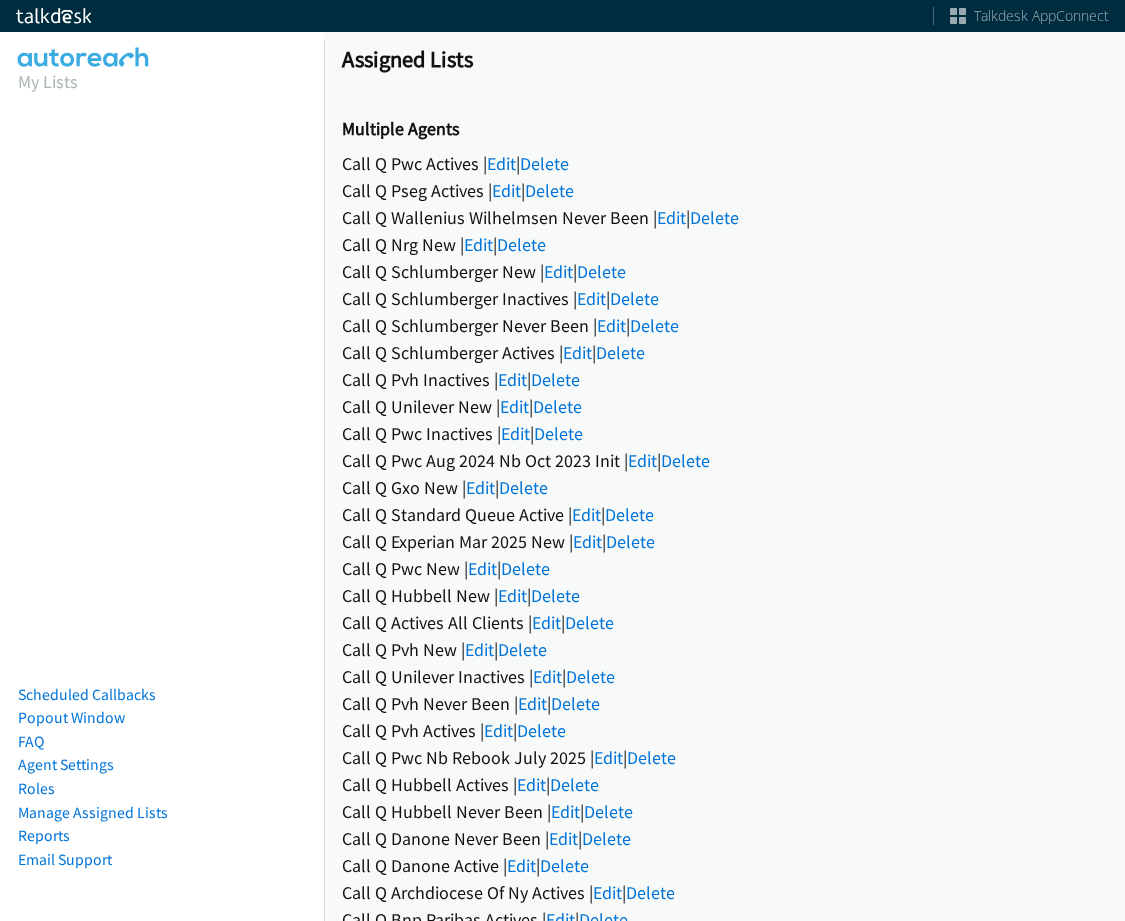 scroll, scrollTop: 0, scrollLeft: 0, axis: both 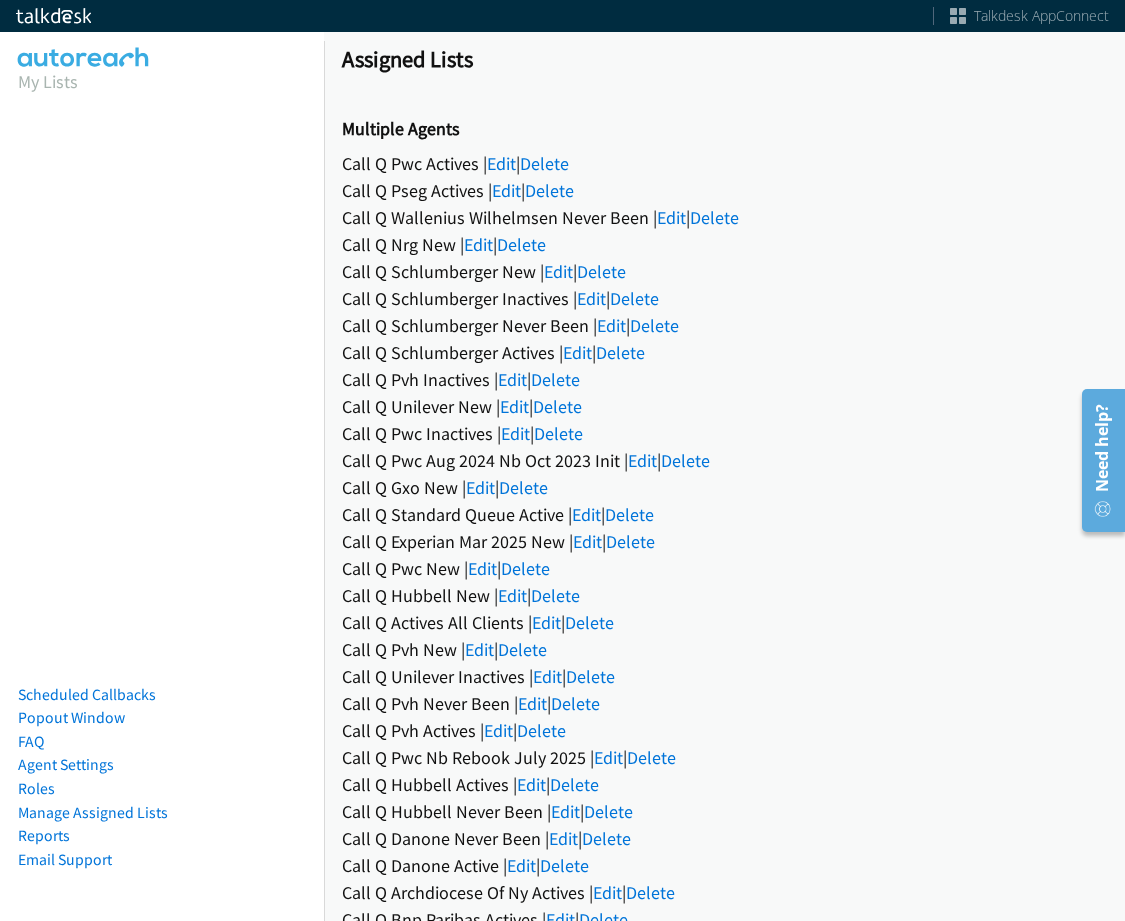 drag, startPoint x: 769, startPoint y: 707, endPoint x: 737, endPoint y: 593, distance: 118.40608 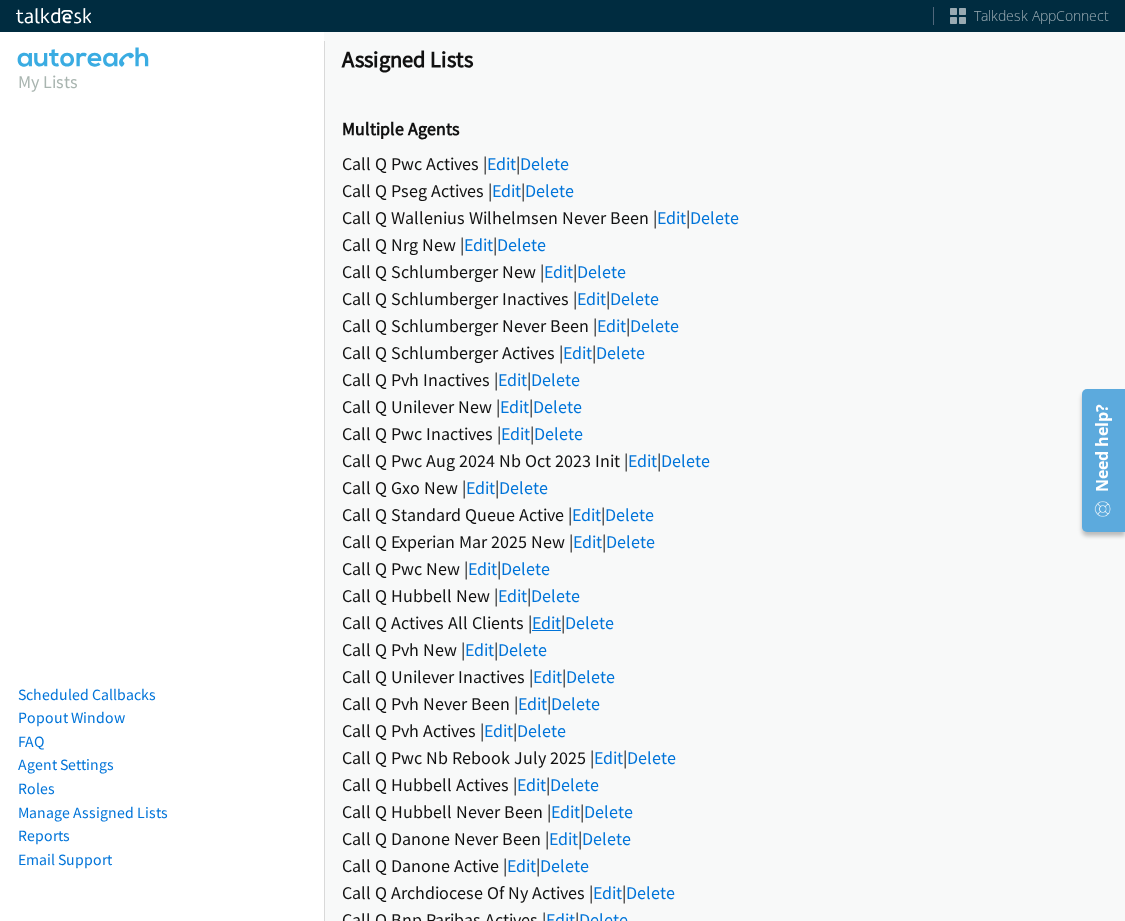 click on "Edit" at bounding box center [546, 622] 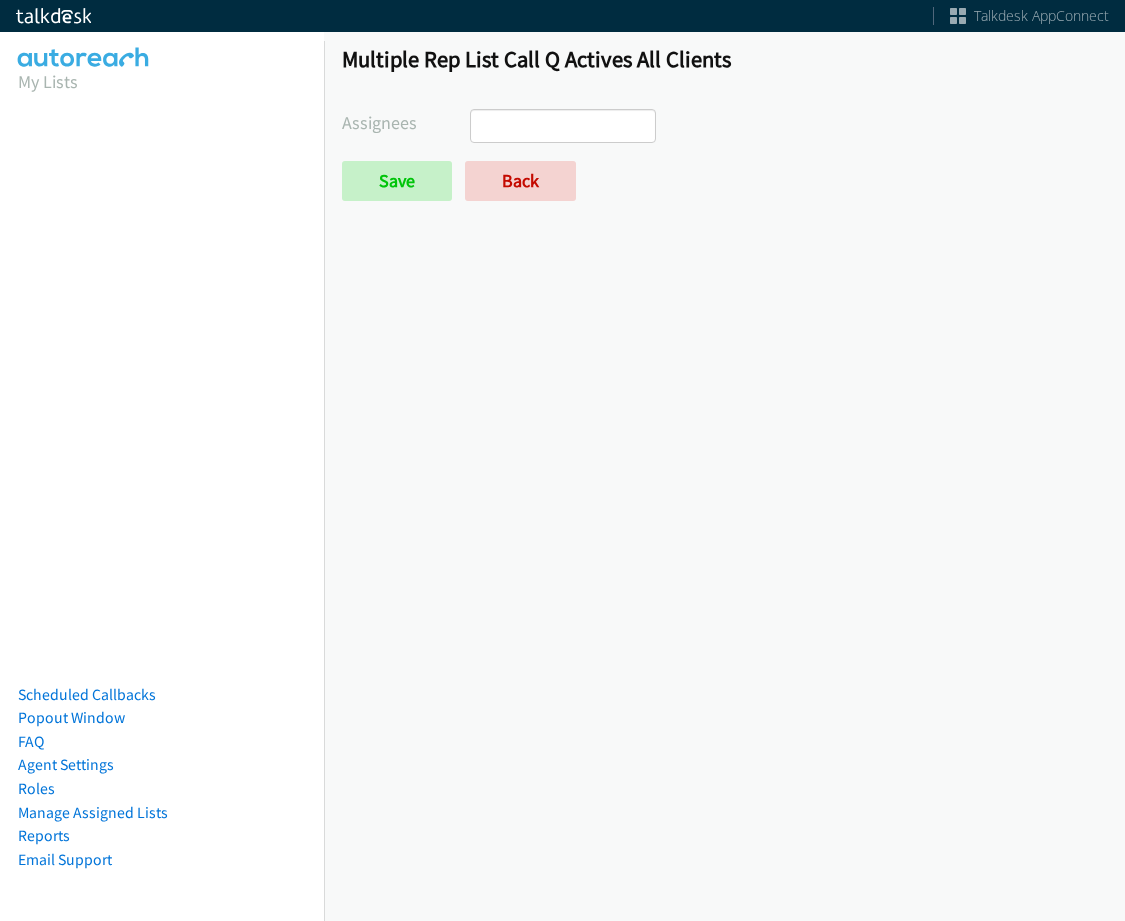 scroll, scrollTop: 0, scrollLeft: 0, axis: both 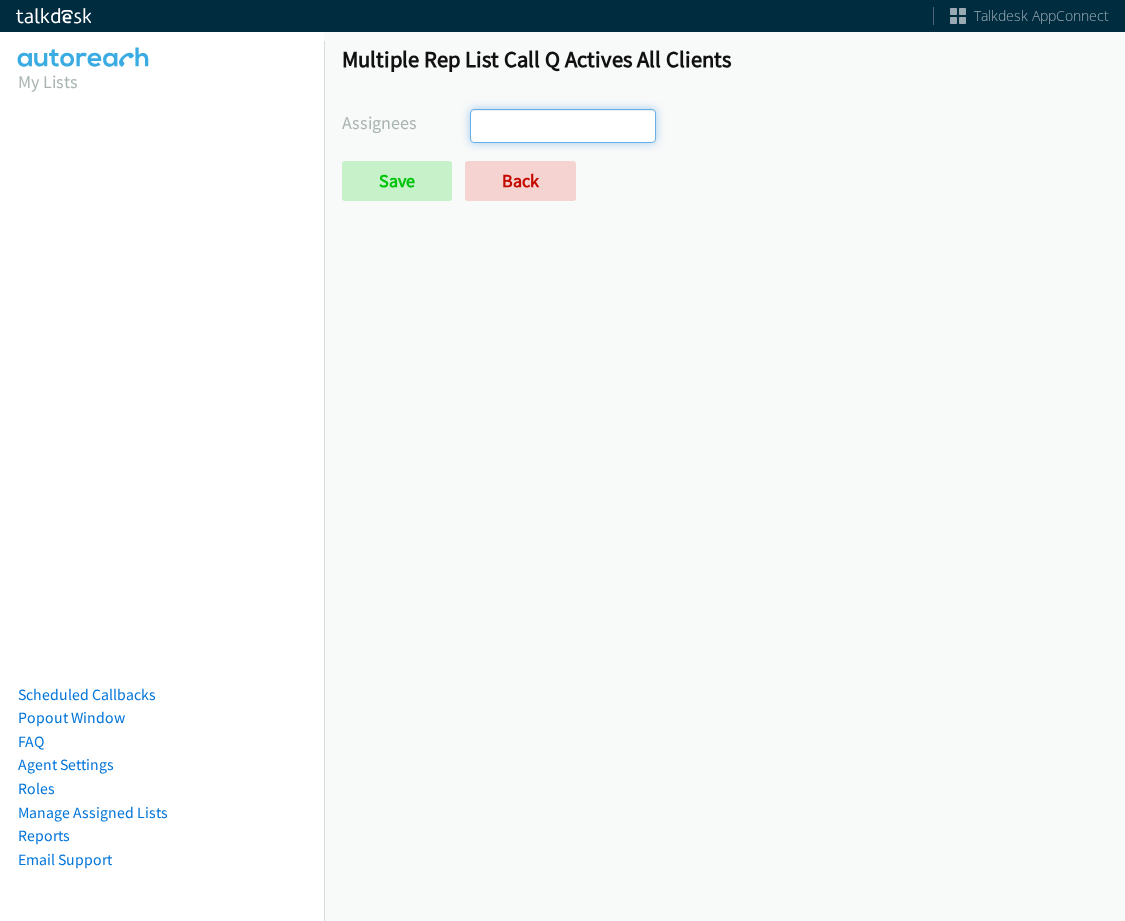 click at bounding box center (563, 126) 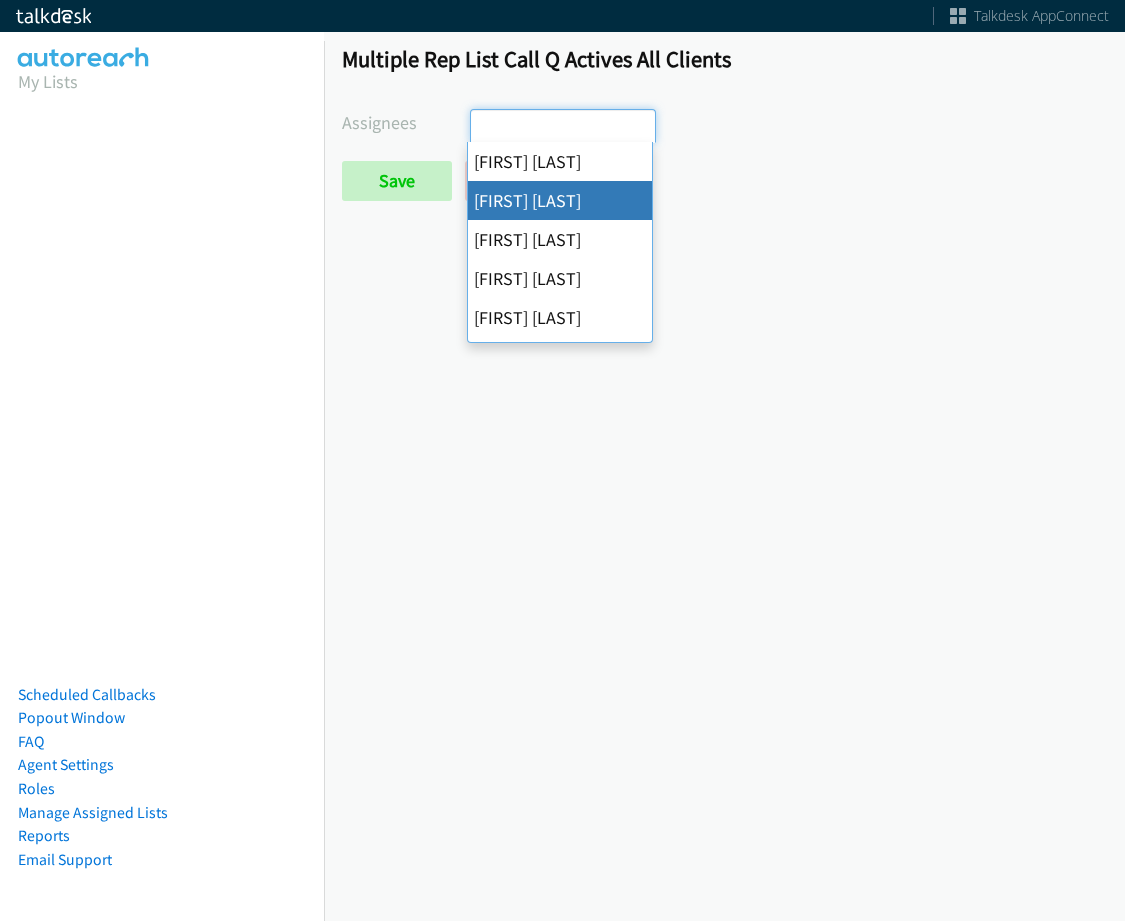 scroll, scrollTop: 0, scrollLeft: 0, axis: both 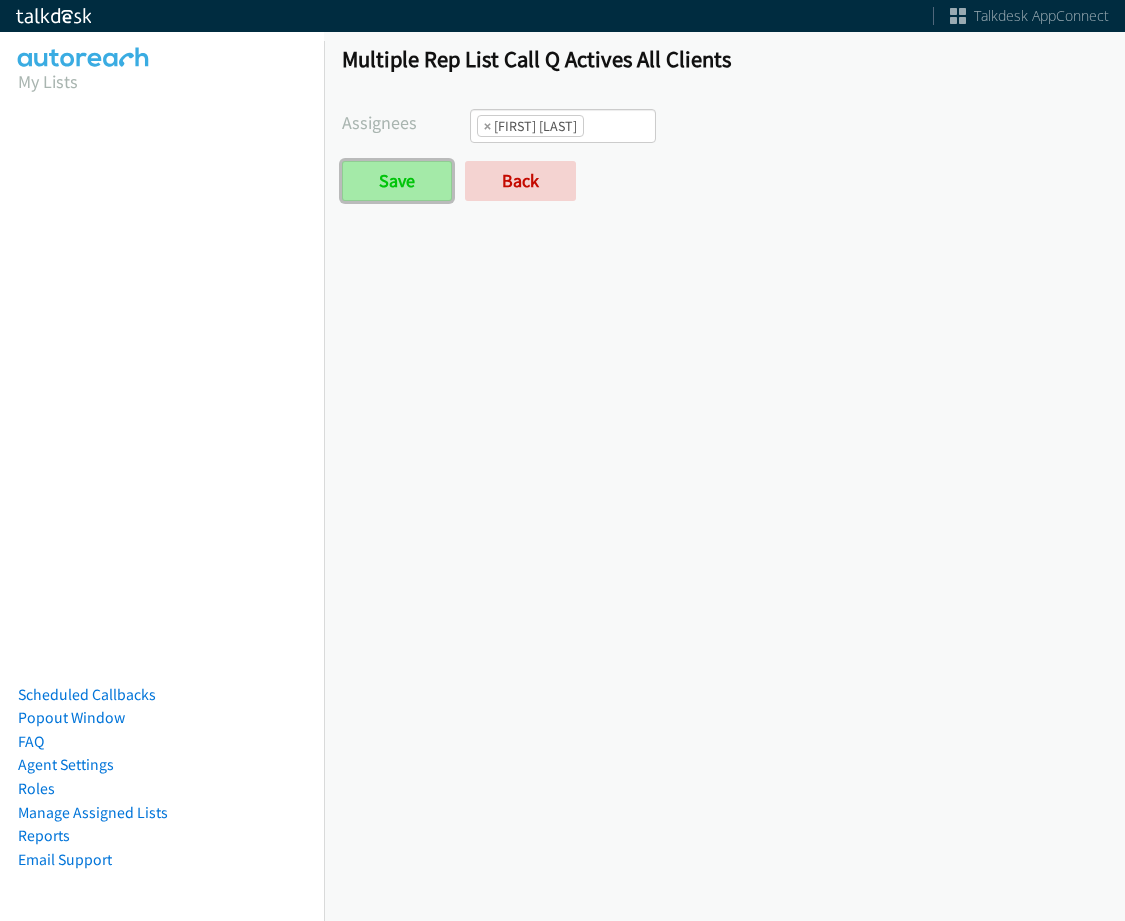click on "Save" at bounding box center (397, 181) 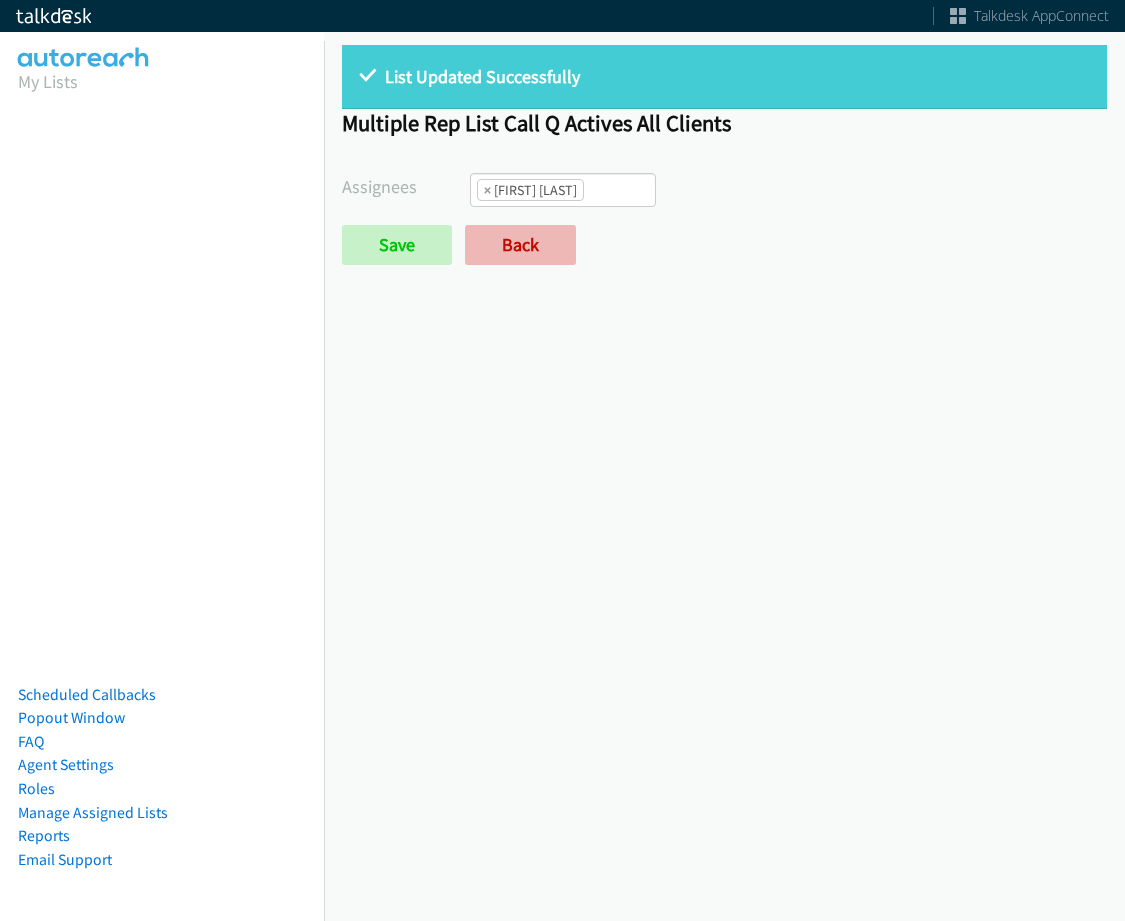 scroll, scrollTop: 0, scrollLeft: 0, axis: both 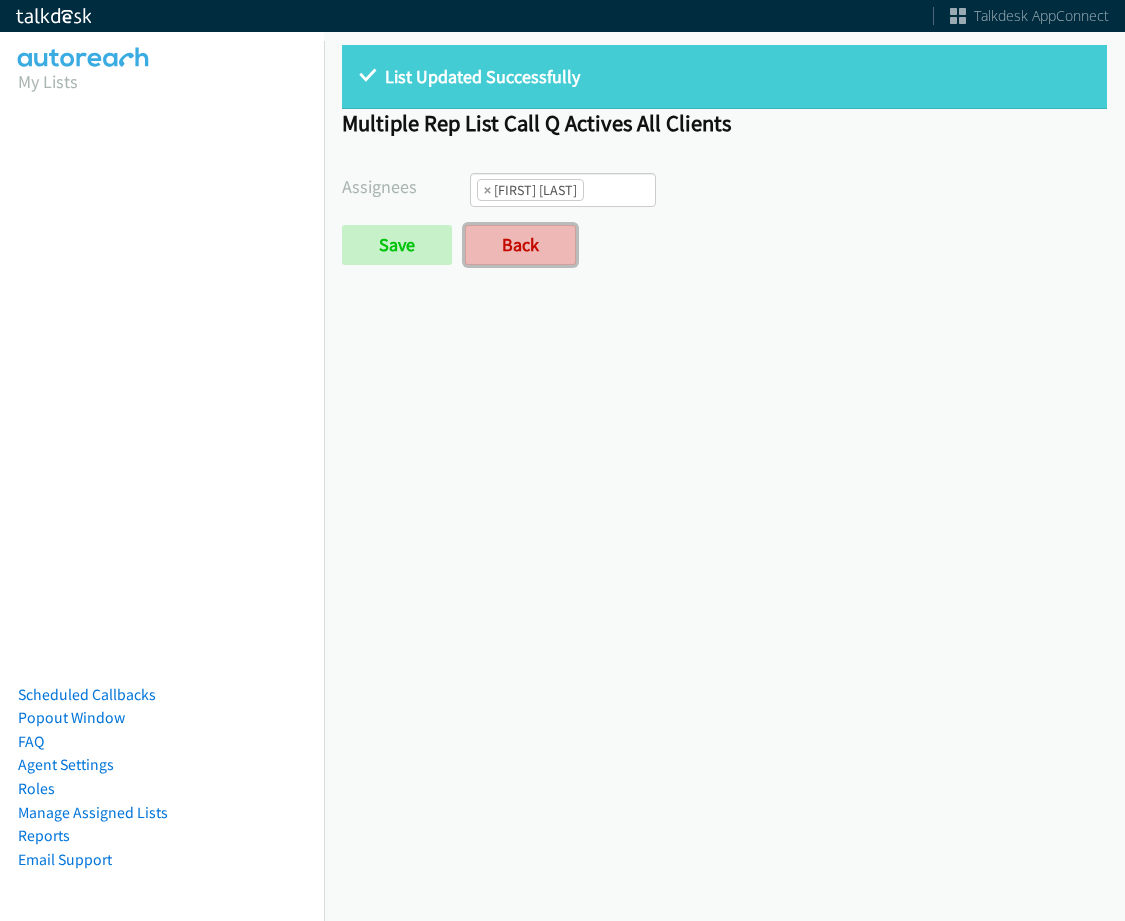 click on "Back" at bounding box center [520, 245] 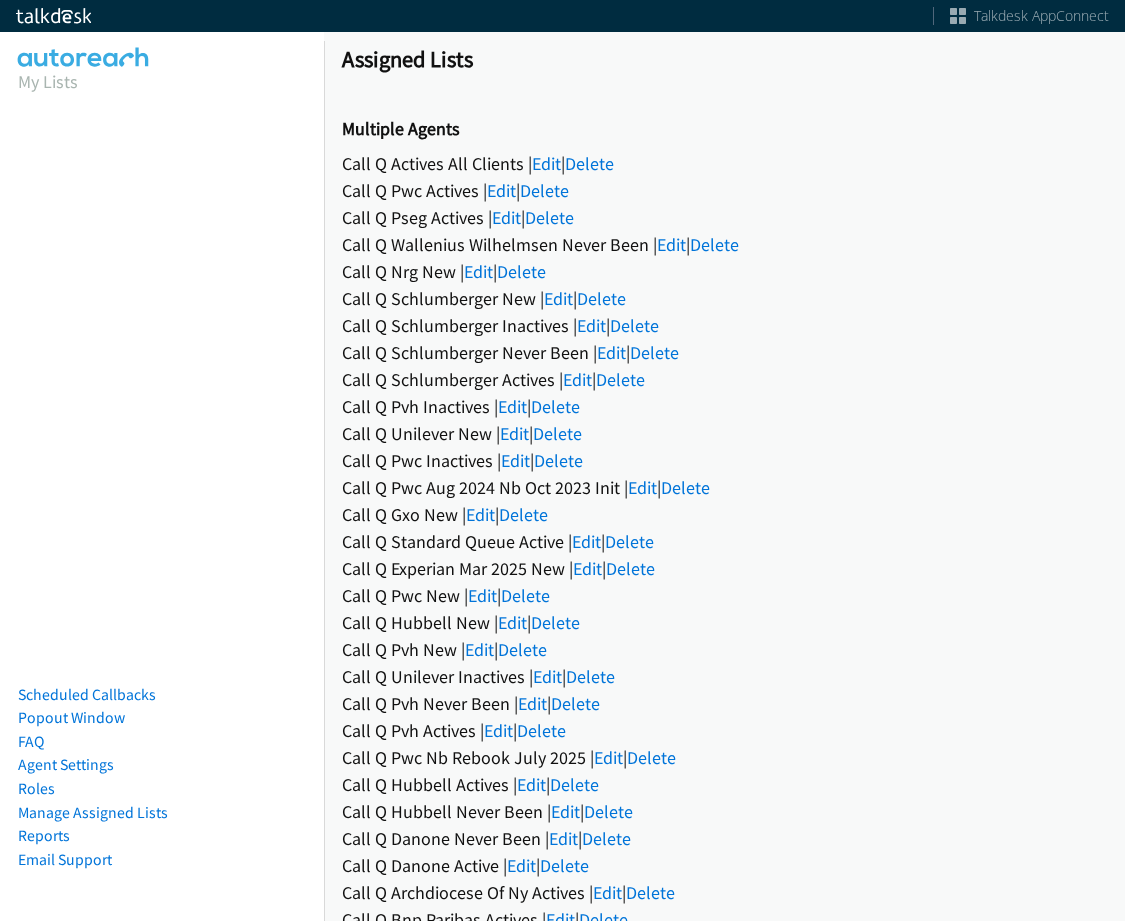 scroll, scrollTop: 0, scrollLeft: 0, axis: both 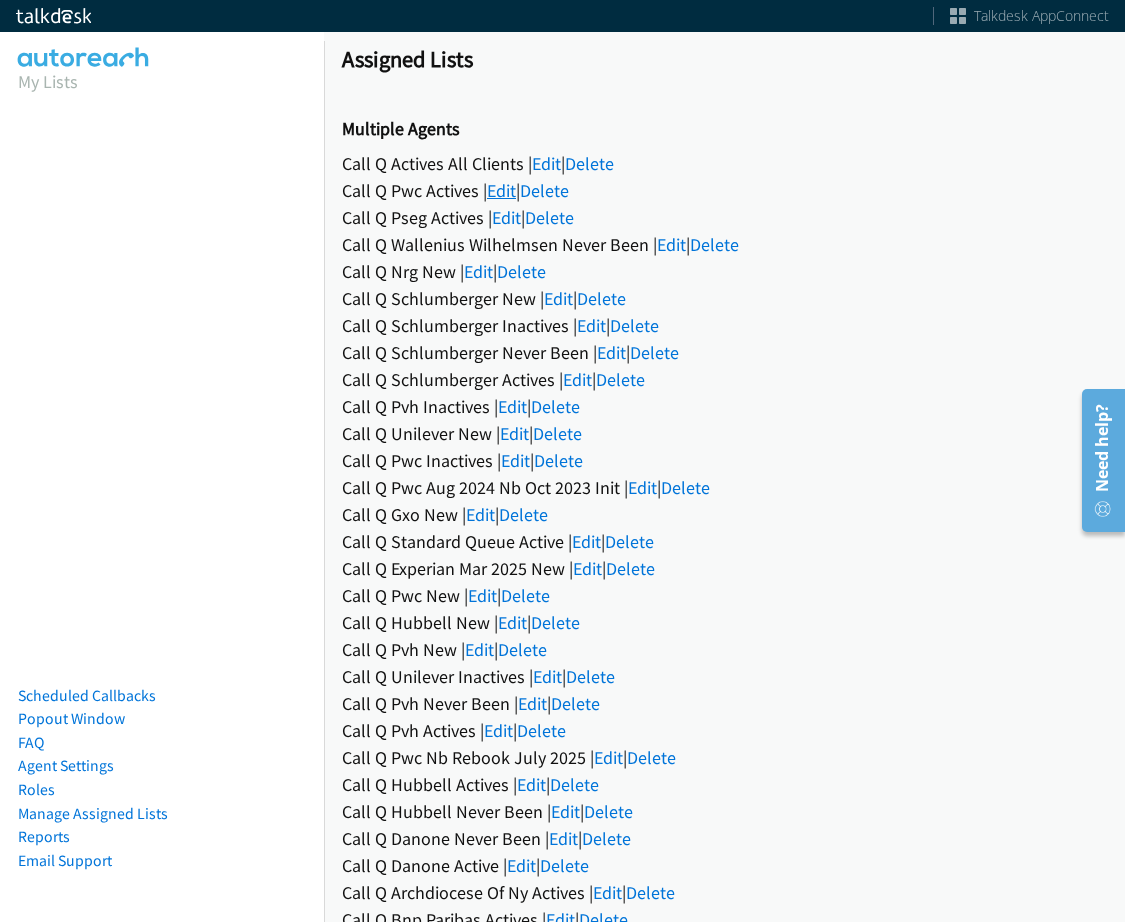 click on "Edit" at bounding box center [501, 190] 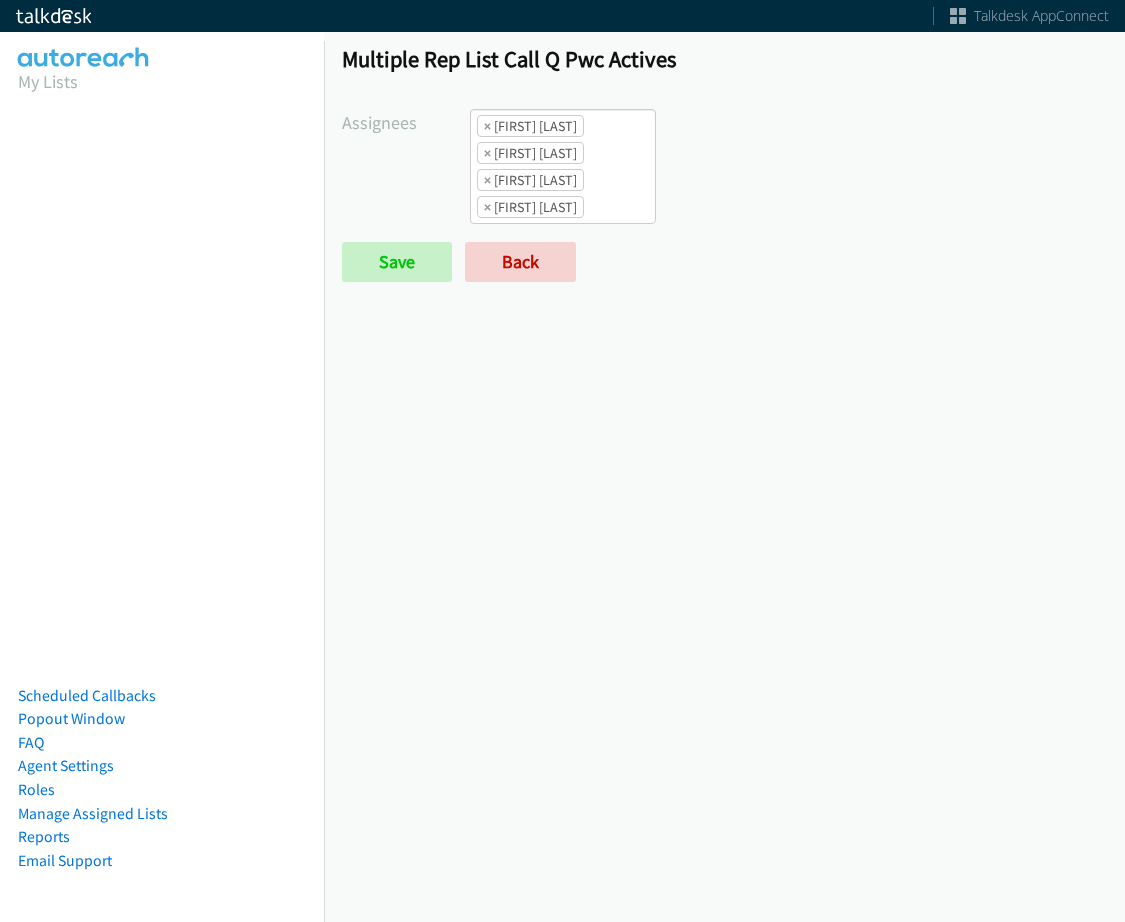 scroll, scrollTop: 0, scrollLeft: 0, axis: both 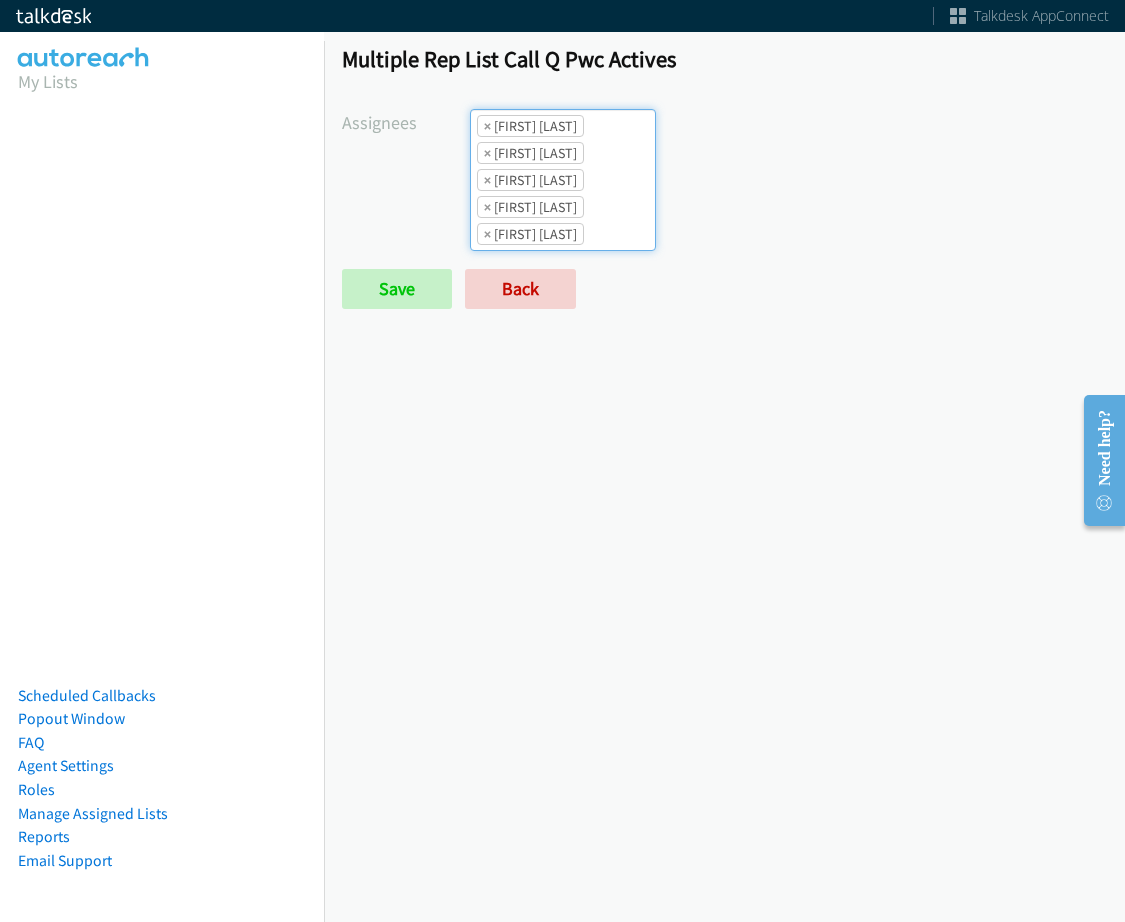 click on "× Trevonna Lancaster" at bounding box center (530, 234) 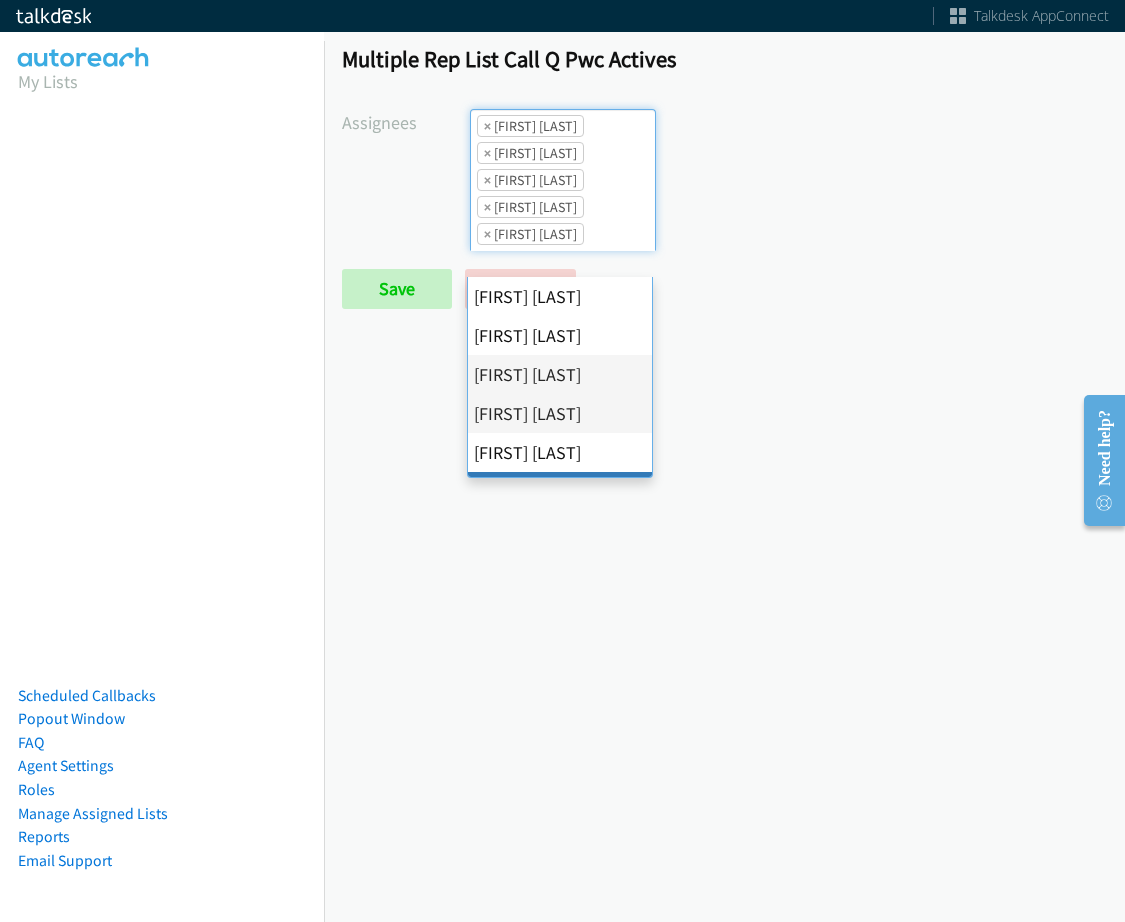 scroll, scrollTop: 346, scrollLeft: 0, axis: vertical 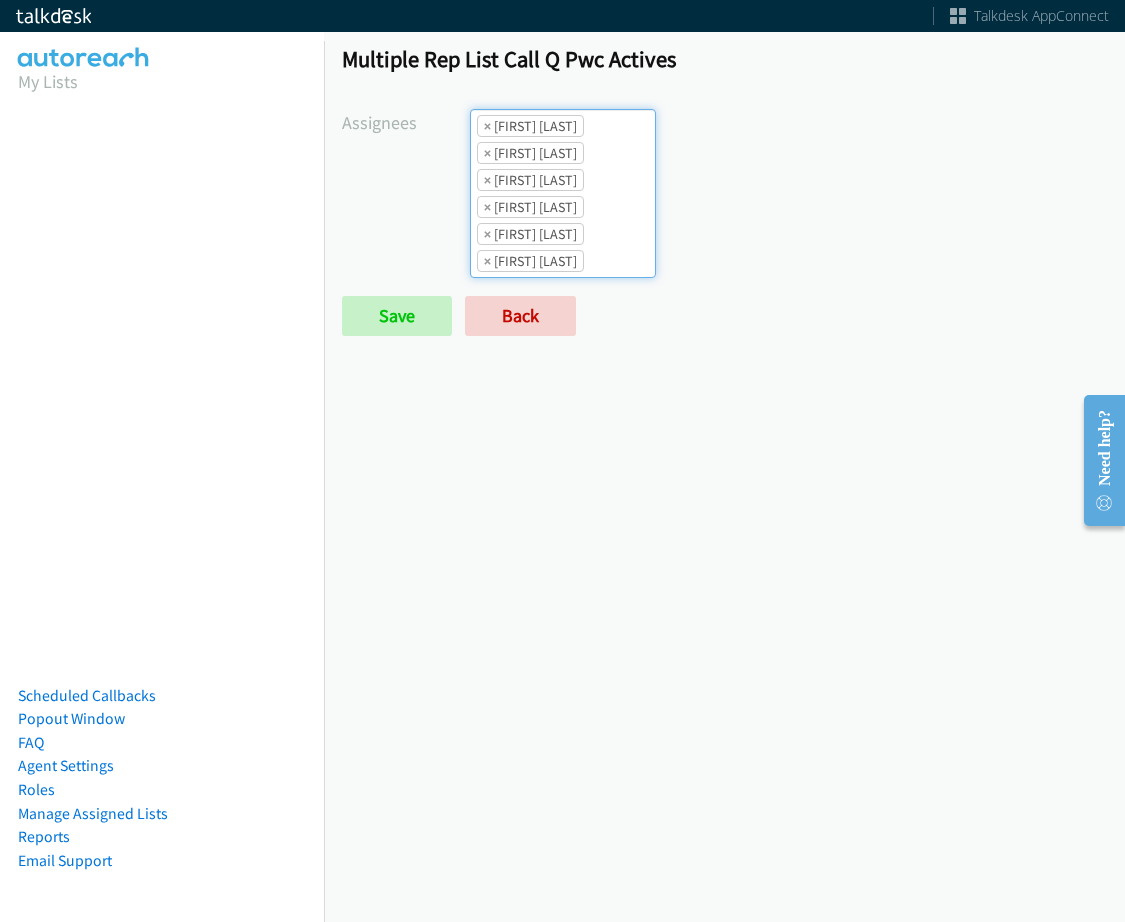 click on "× Charles Ross × Daquaya Johnson × Jasmin Martinez × Jordan Stehlik × Tatiana Medina × Trevonna Lancaster" at bounding box center (563, 193) 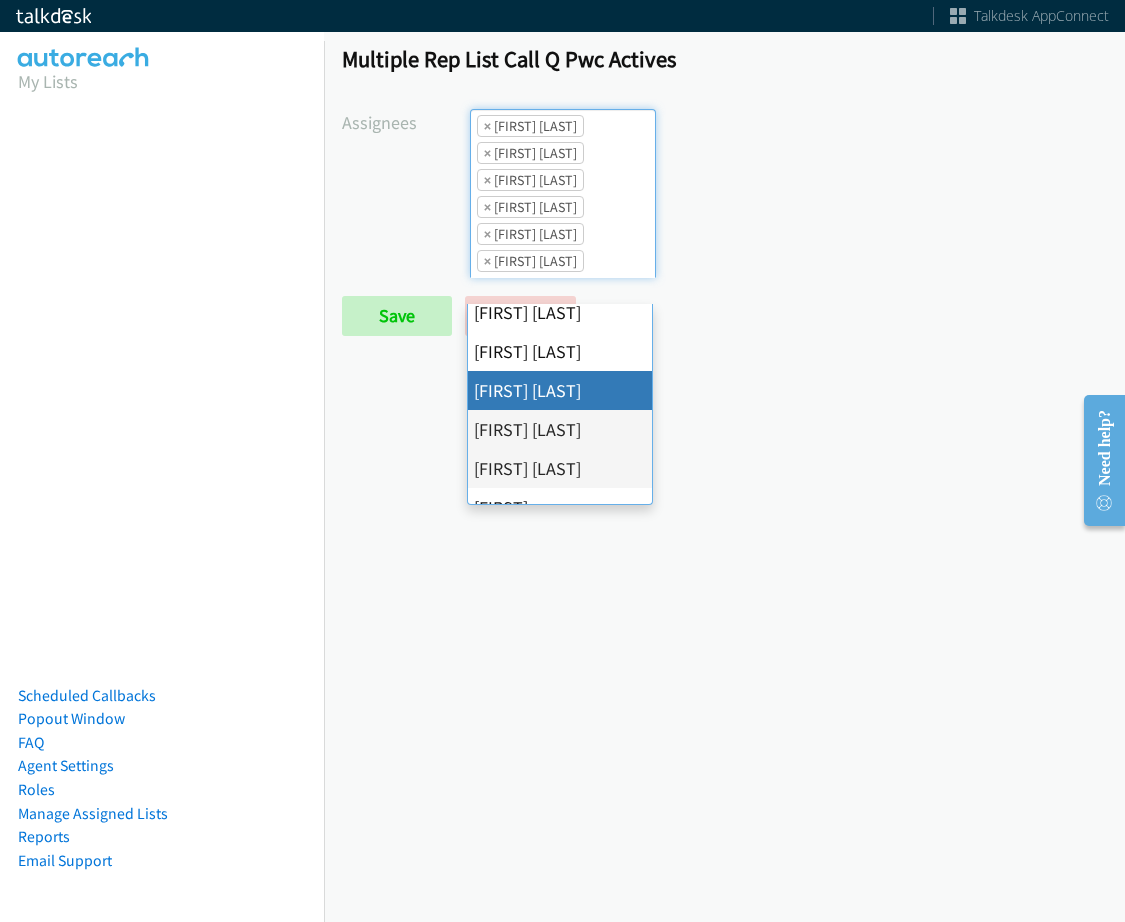 scroll, scrollTop: 0, scrollLeft: 0, axis: both 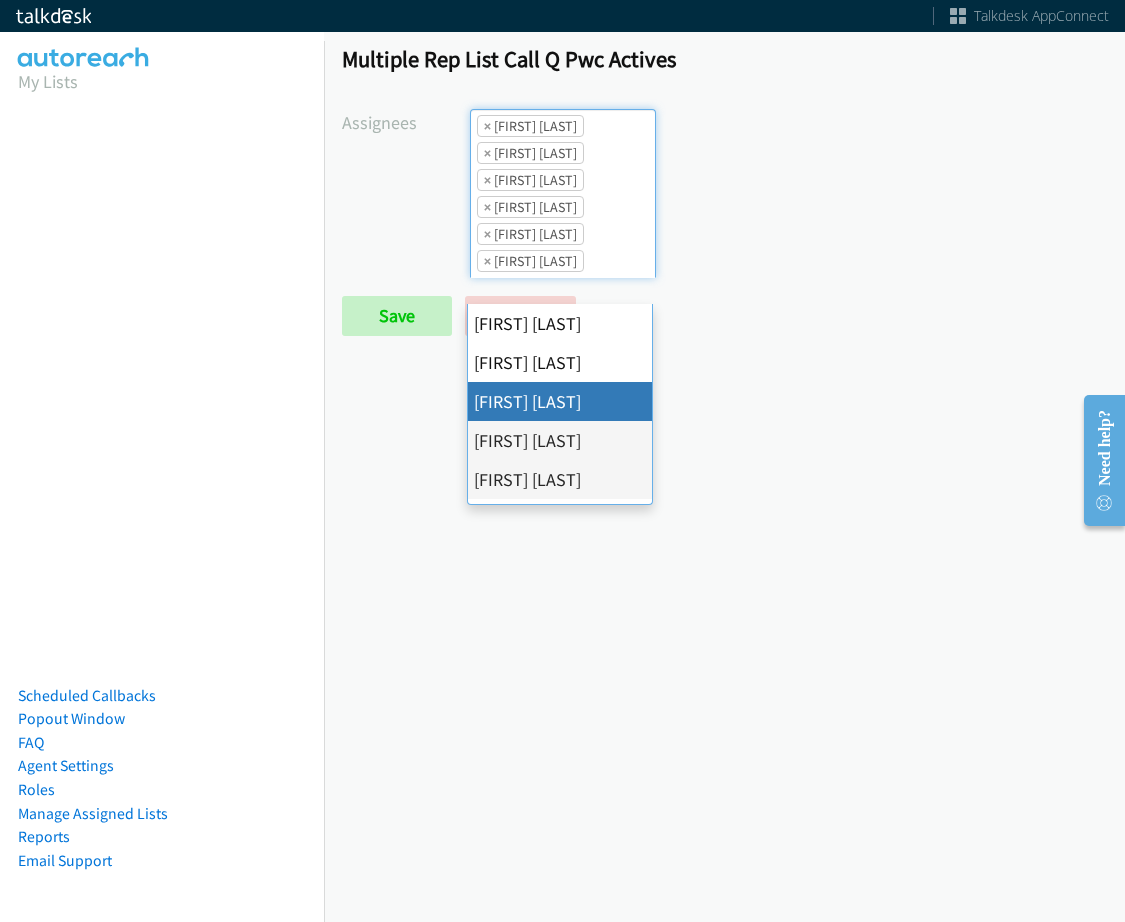 select on "d0419105-5ab7-42f4-854b-1efac0a4a5af" 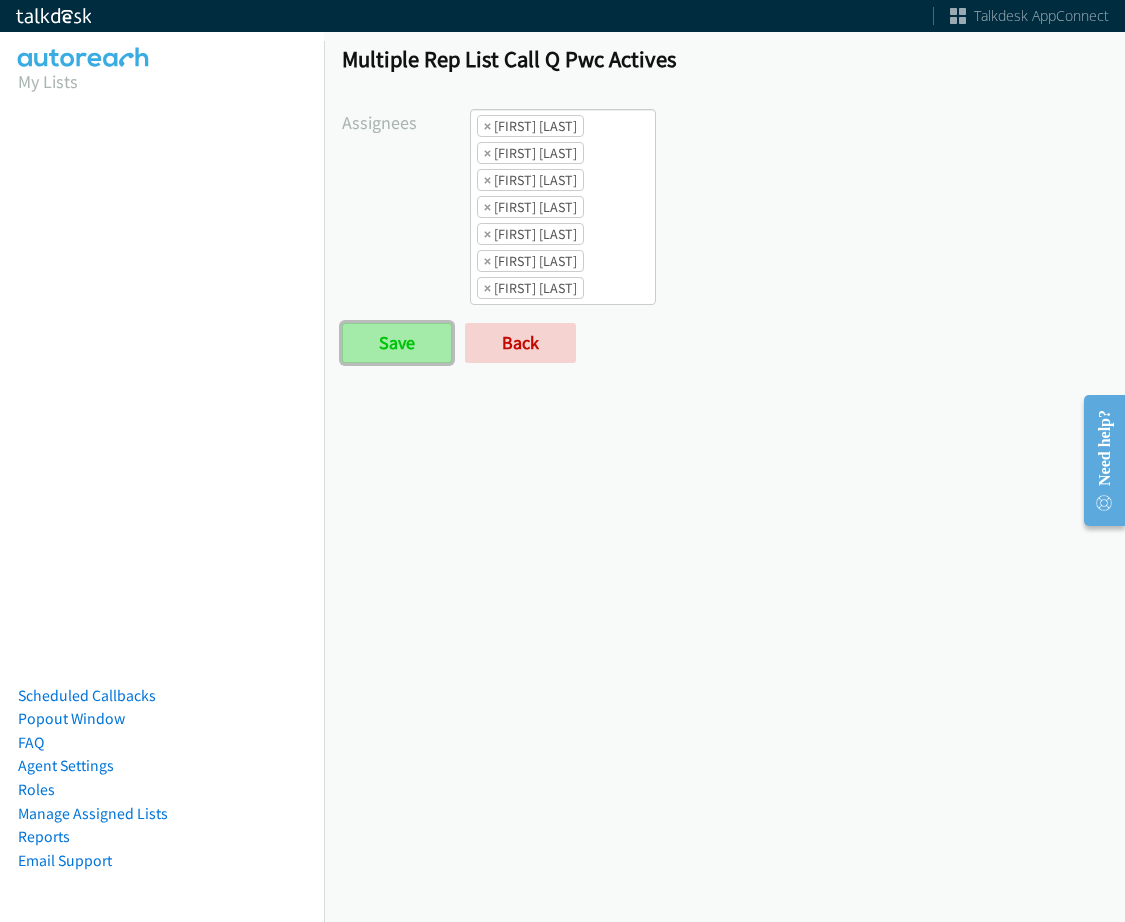 drag, startPoint x: 388, startPoint y: 379, endPoint x: 358, endPoint y: 369, distance: 31.622776 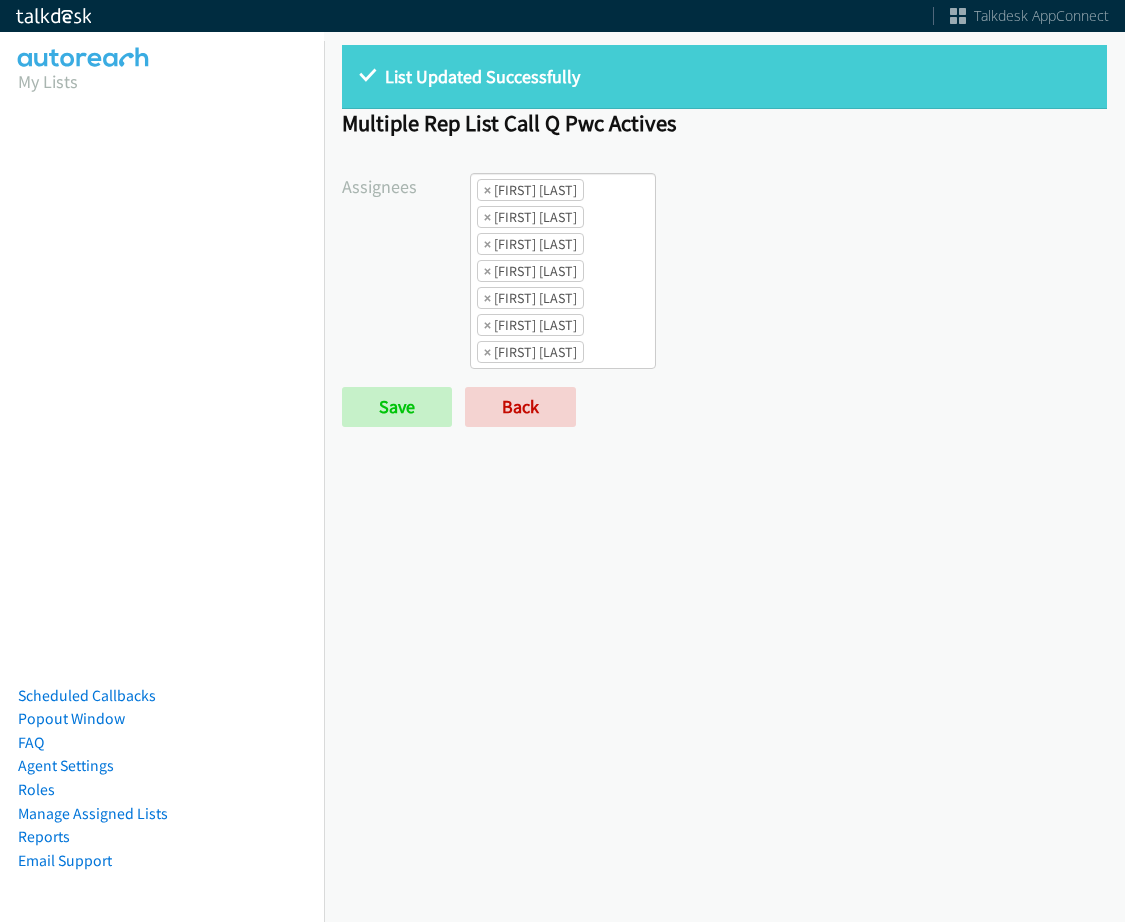 scroll, scrollTop: 0, scrollLeft: 0, axis: both 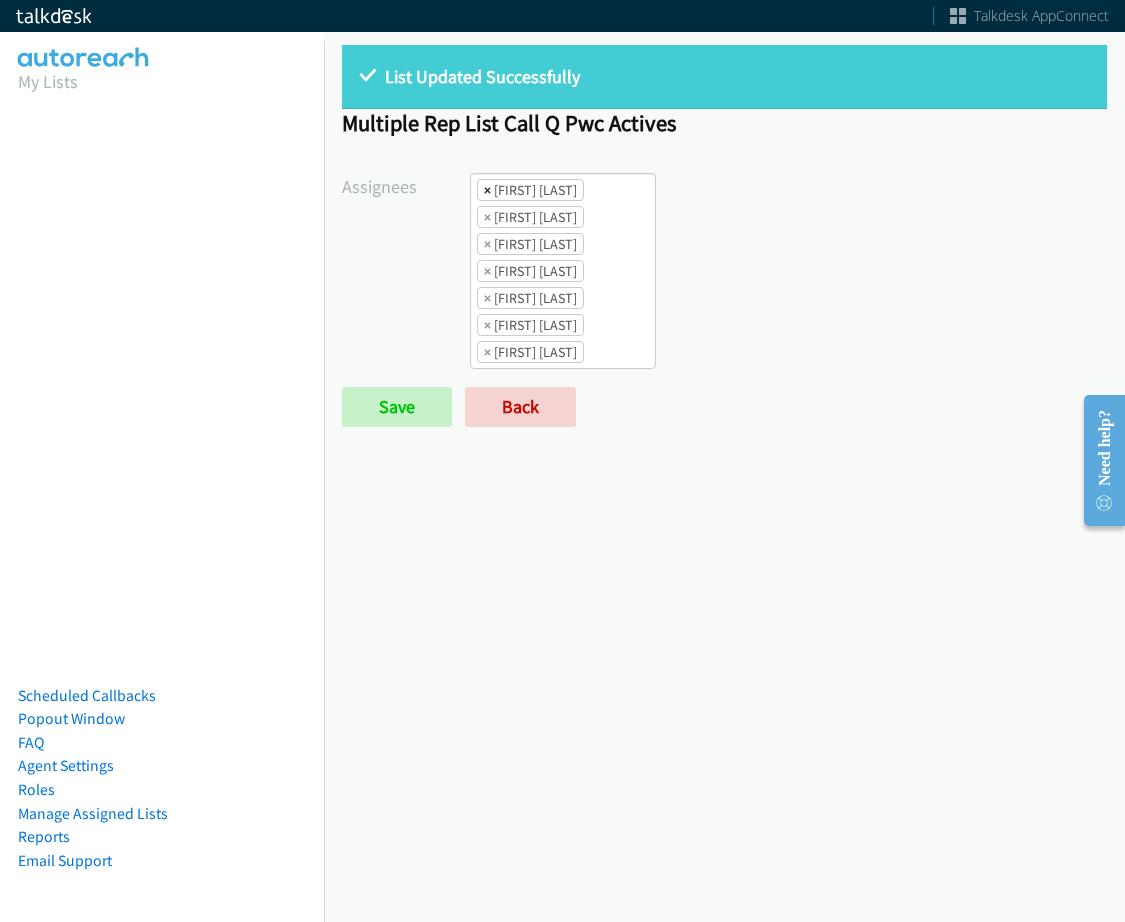 click on "×" at bounding box center (487, 190) 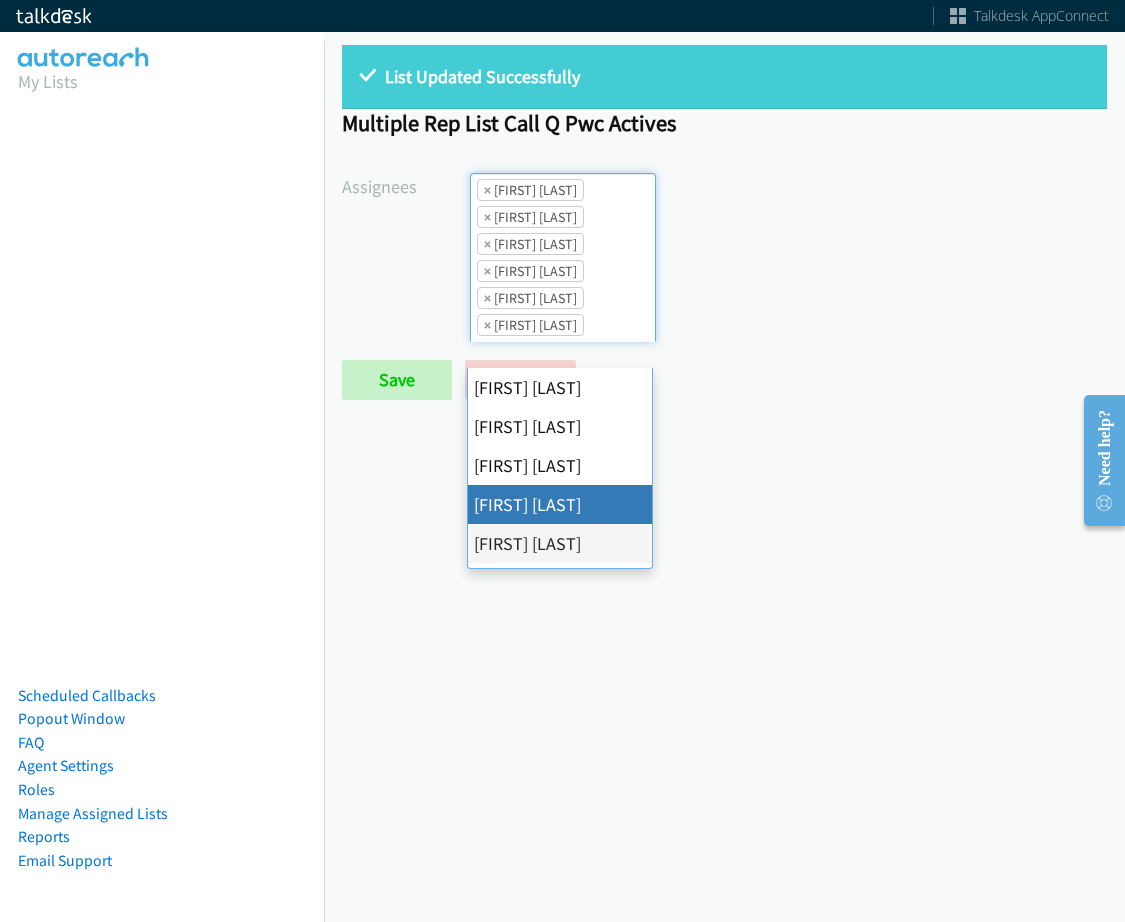 click on "× Charles Ross" at bounding box center [530, 190] 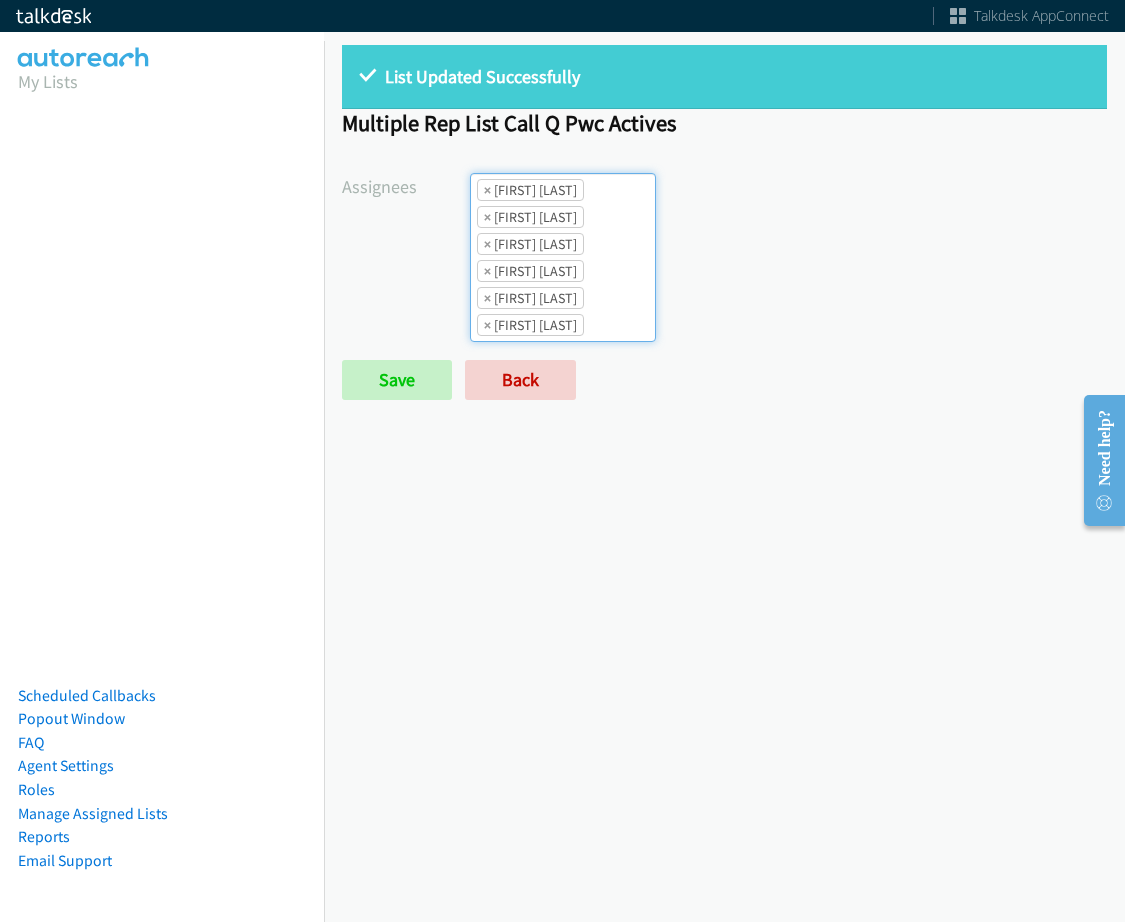 click on "× Charles Ross" at bounding box center [530, 190] 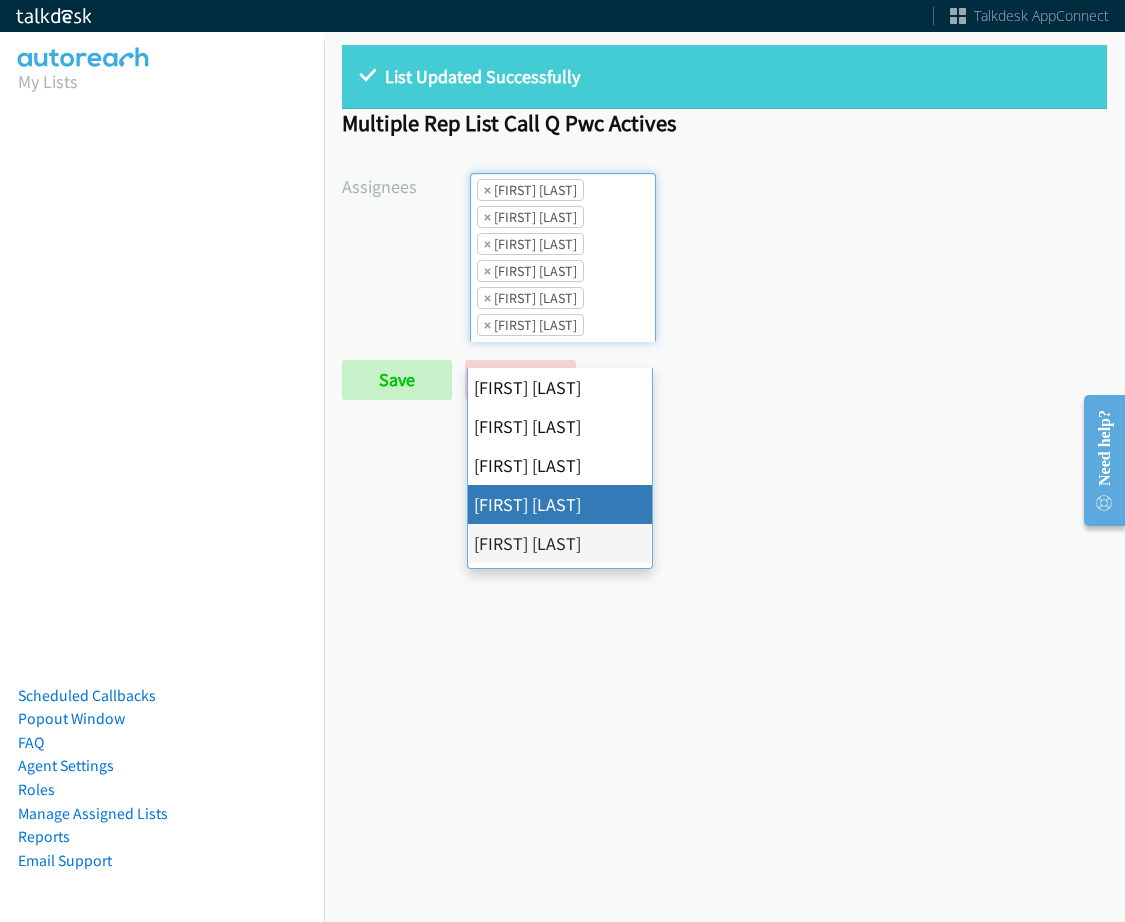 click on "× Charles Ross" at bounding box center [530, 190] 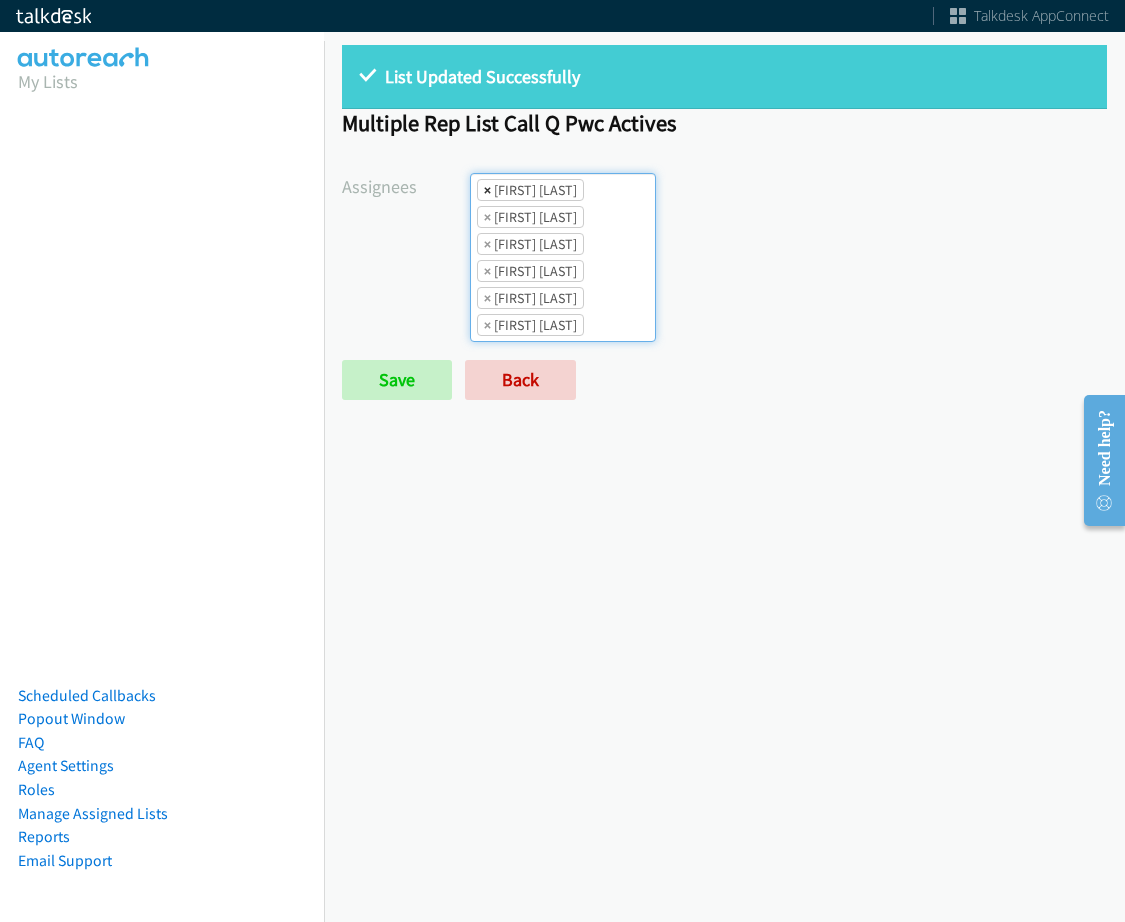 click on "×" at bounding box center (487, 190) 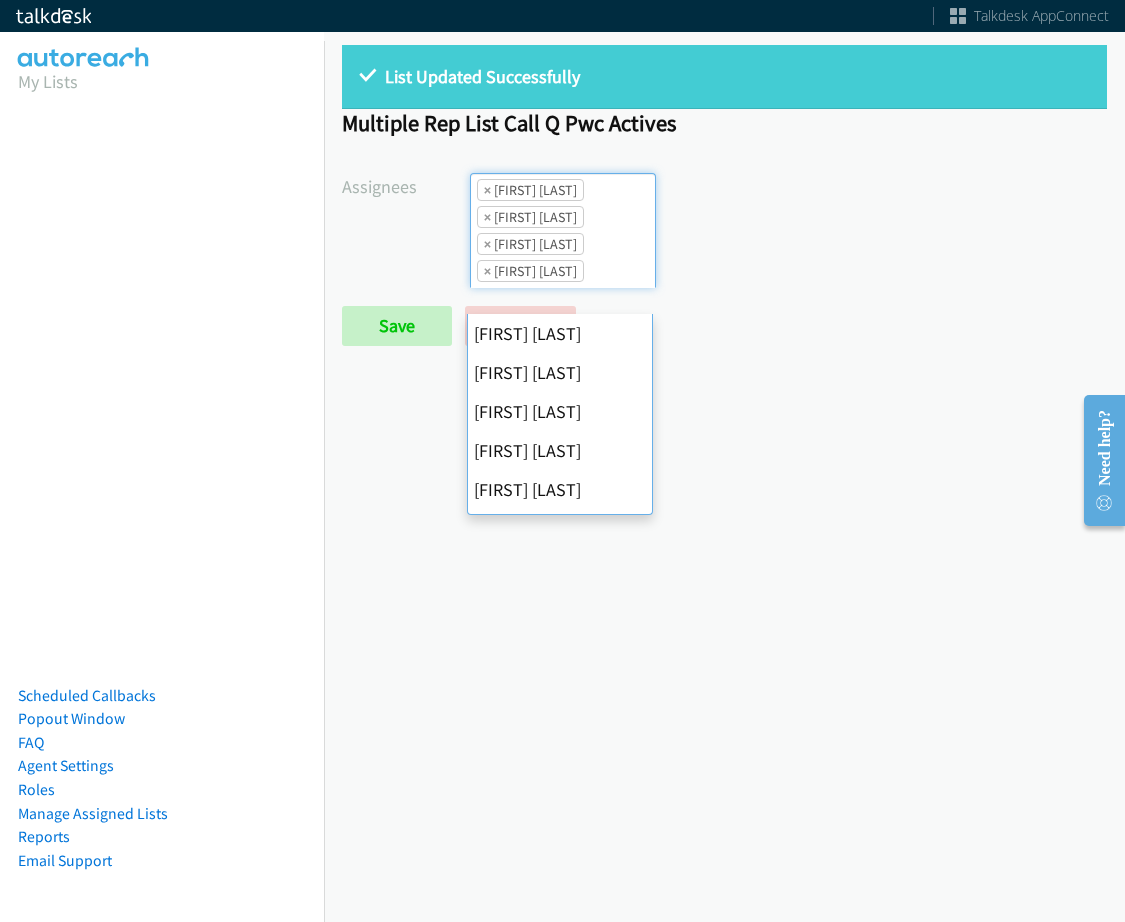 click on "×" at bounding box center [487, 190] 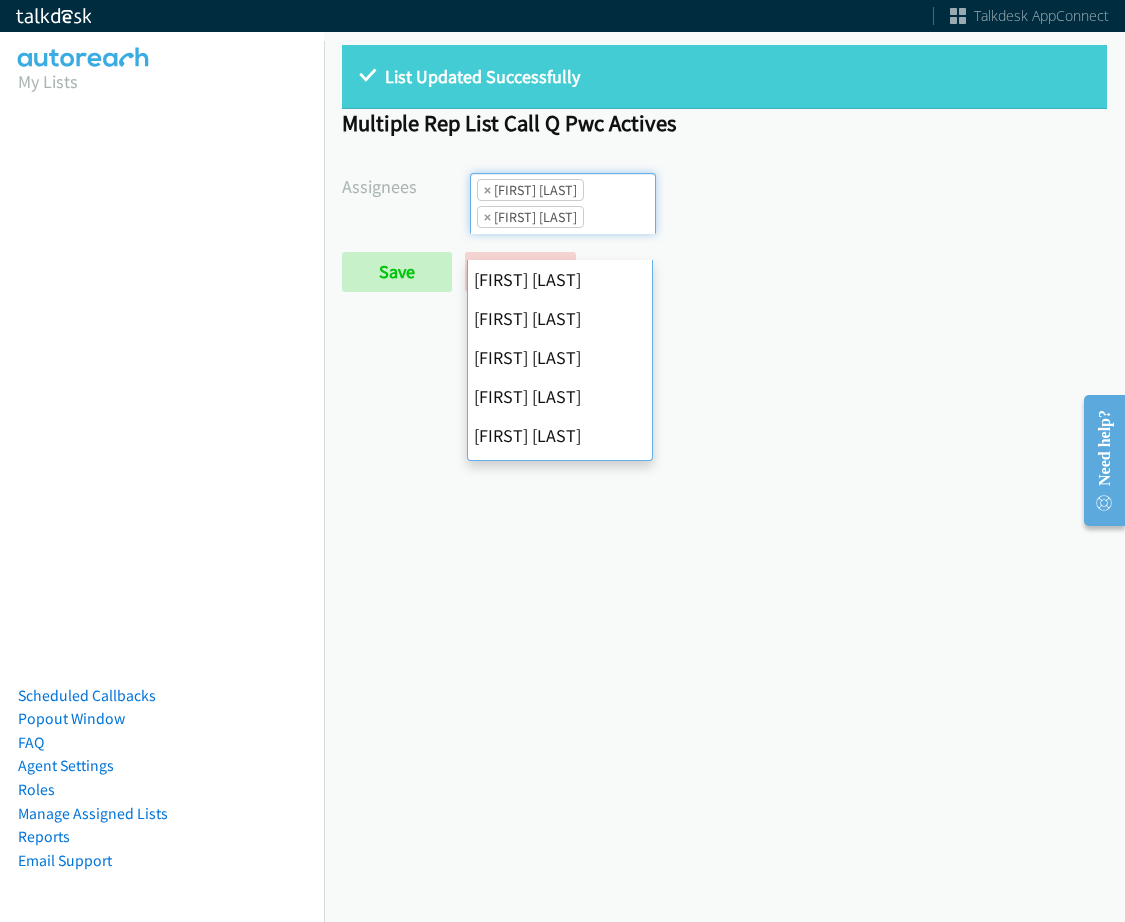click on "×" at bounding box center (487, 190) 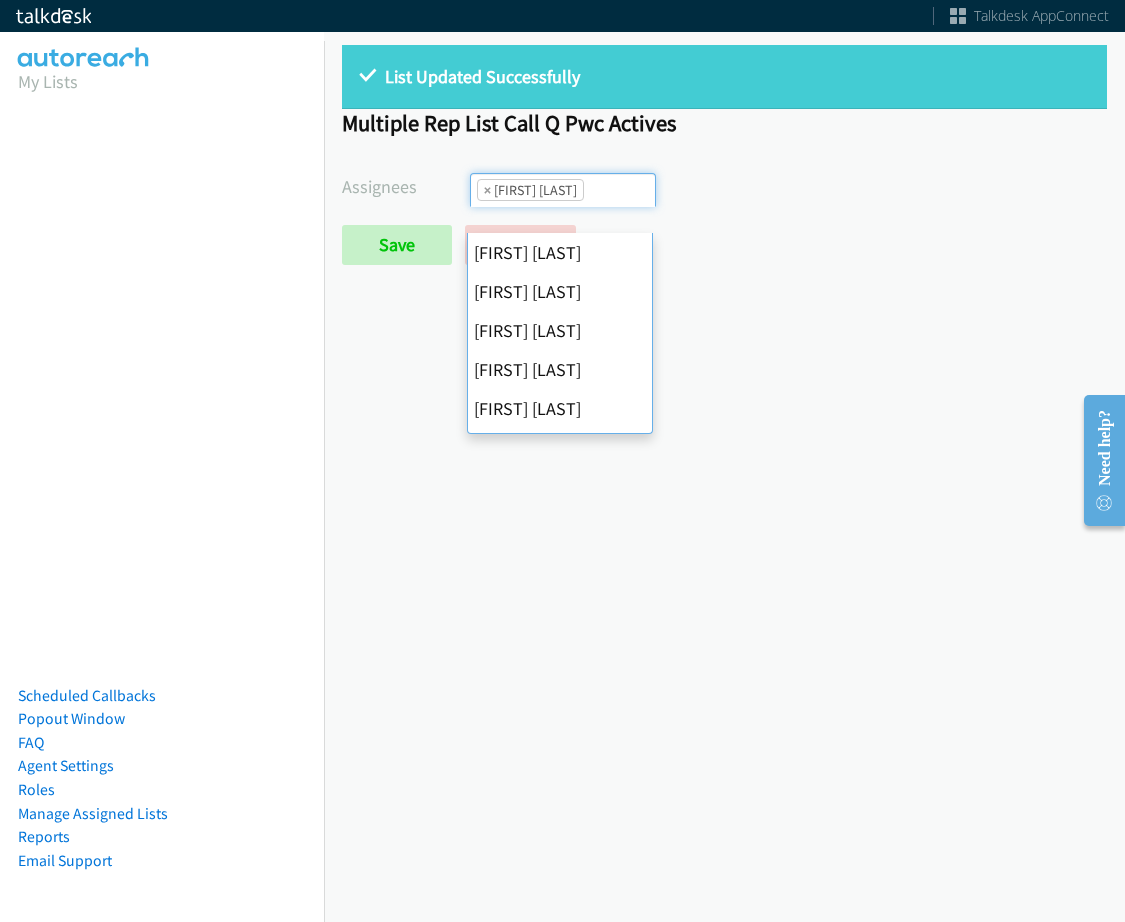 click on "×" at bounding box center (487, 190) 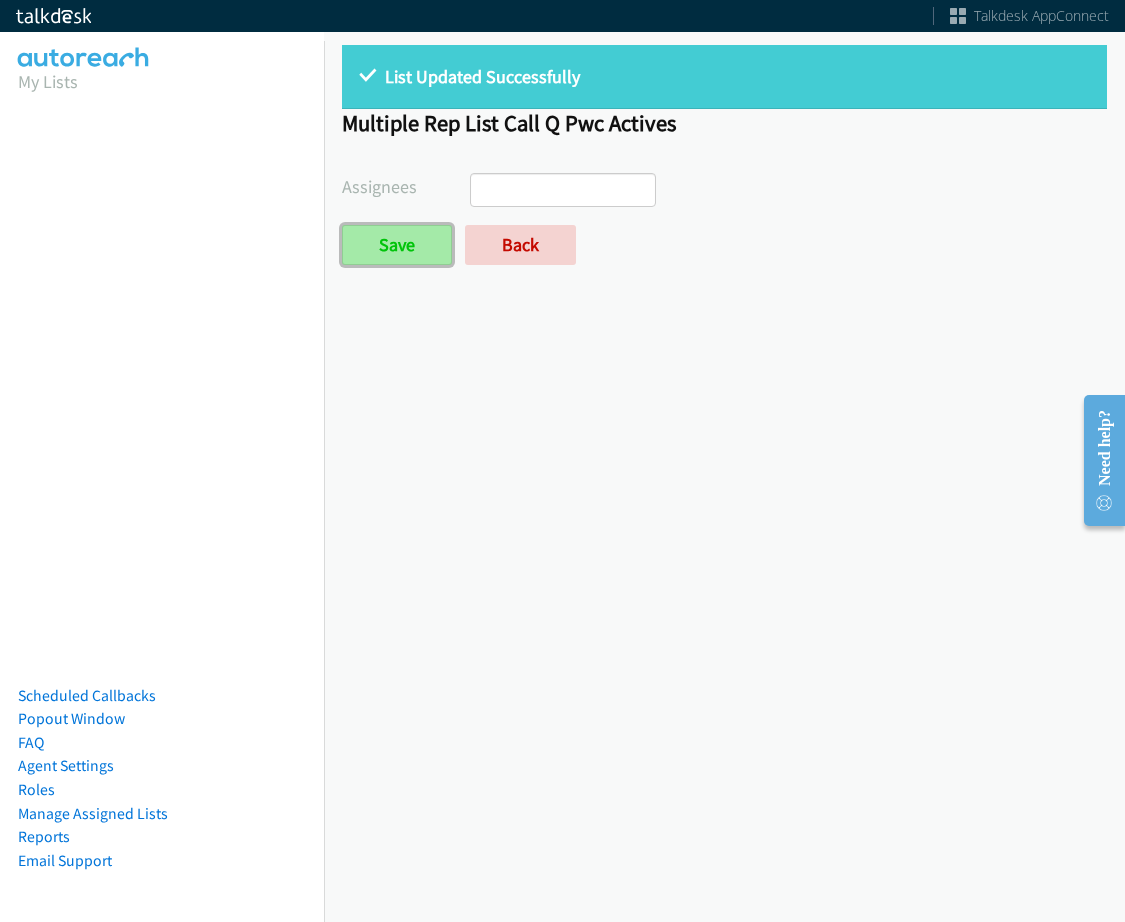 click on "Save" at bounding box center [397, 245] 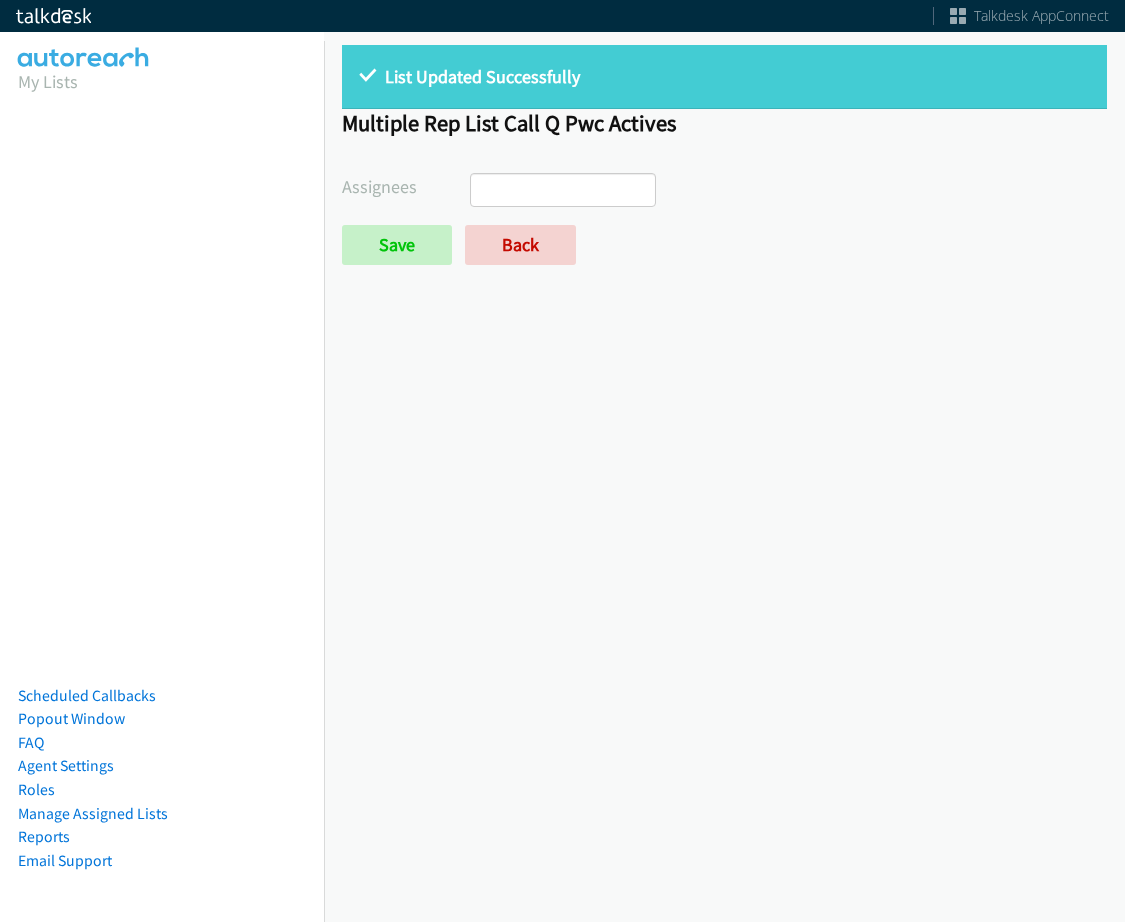select 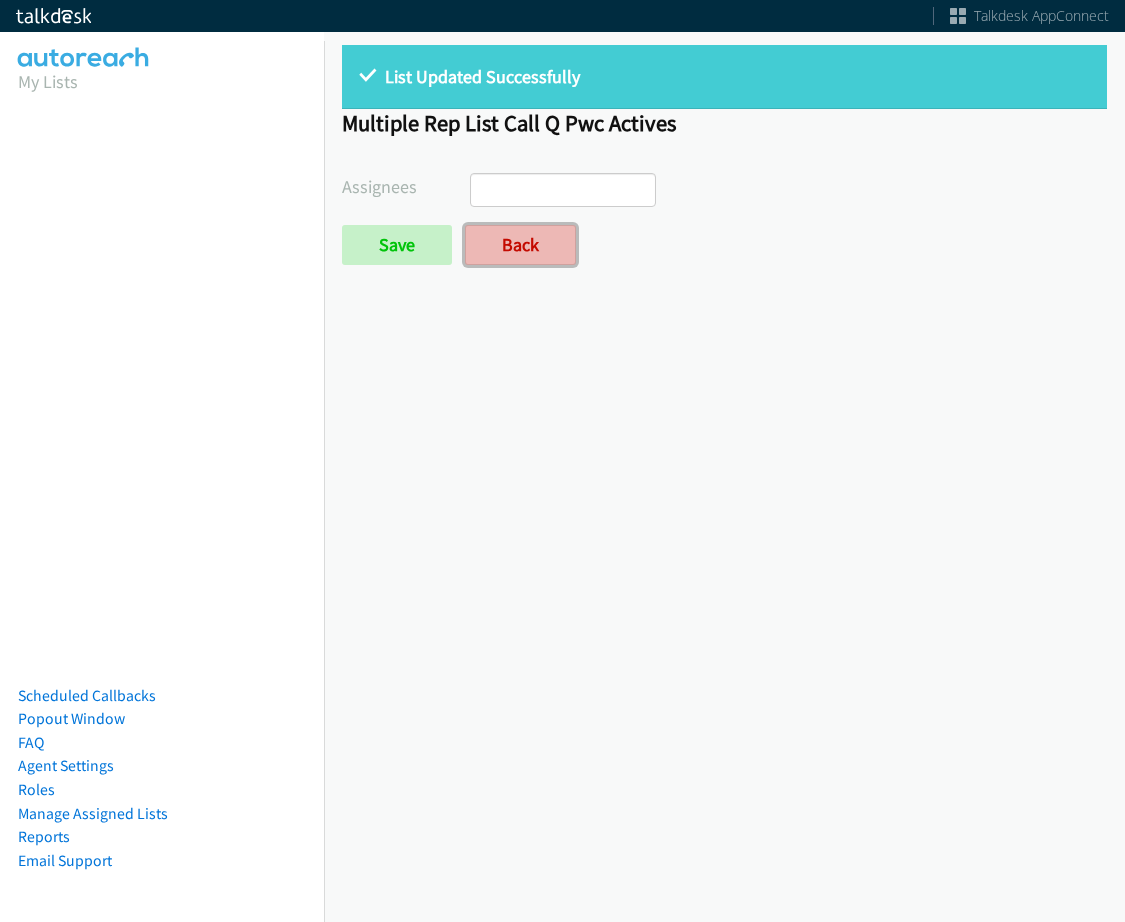 click on "Back" at bounding box center [520, 245] 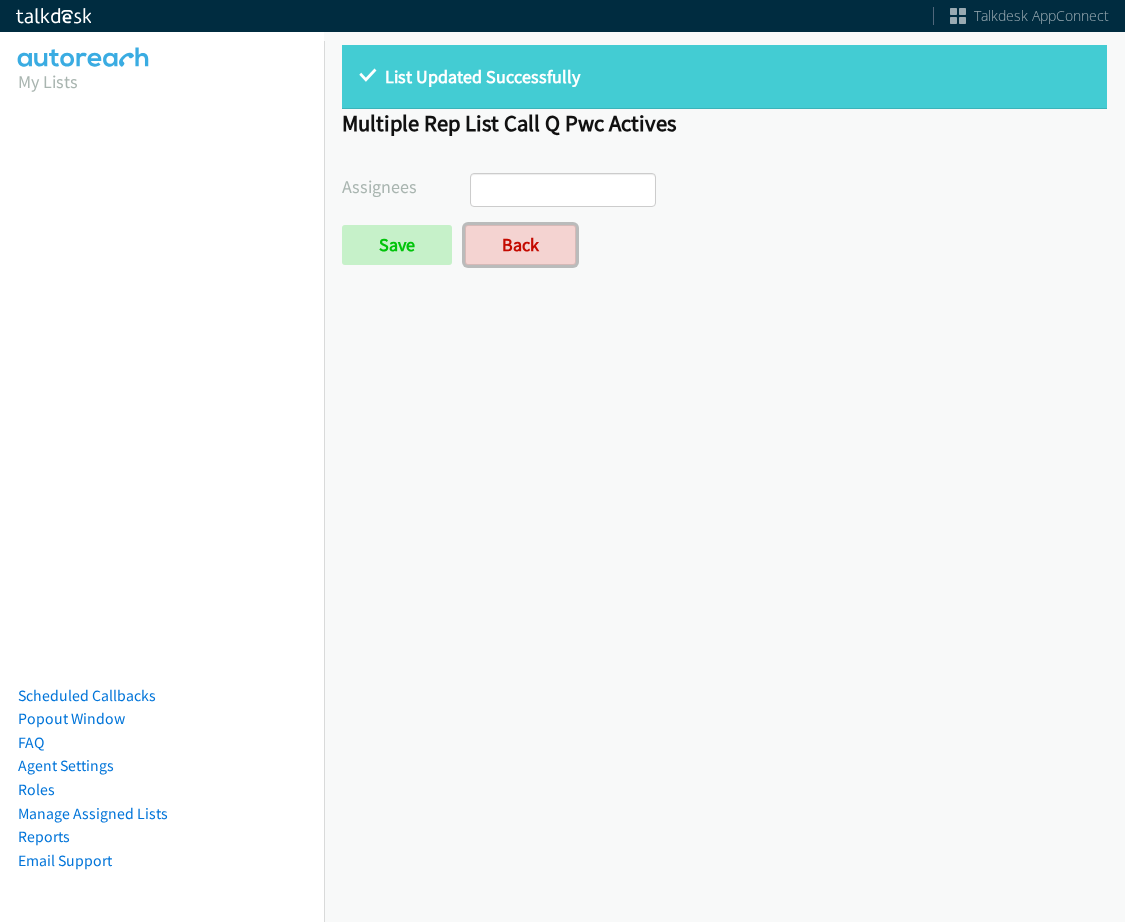 scroll, scrollTop: 0, scrollLeft: 0, axis: both 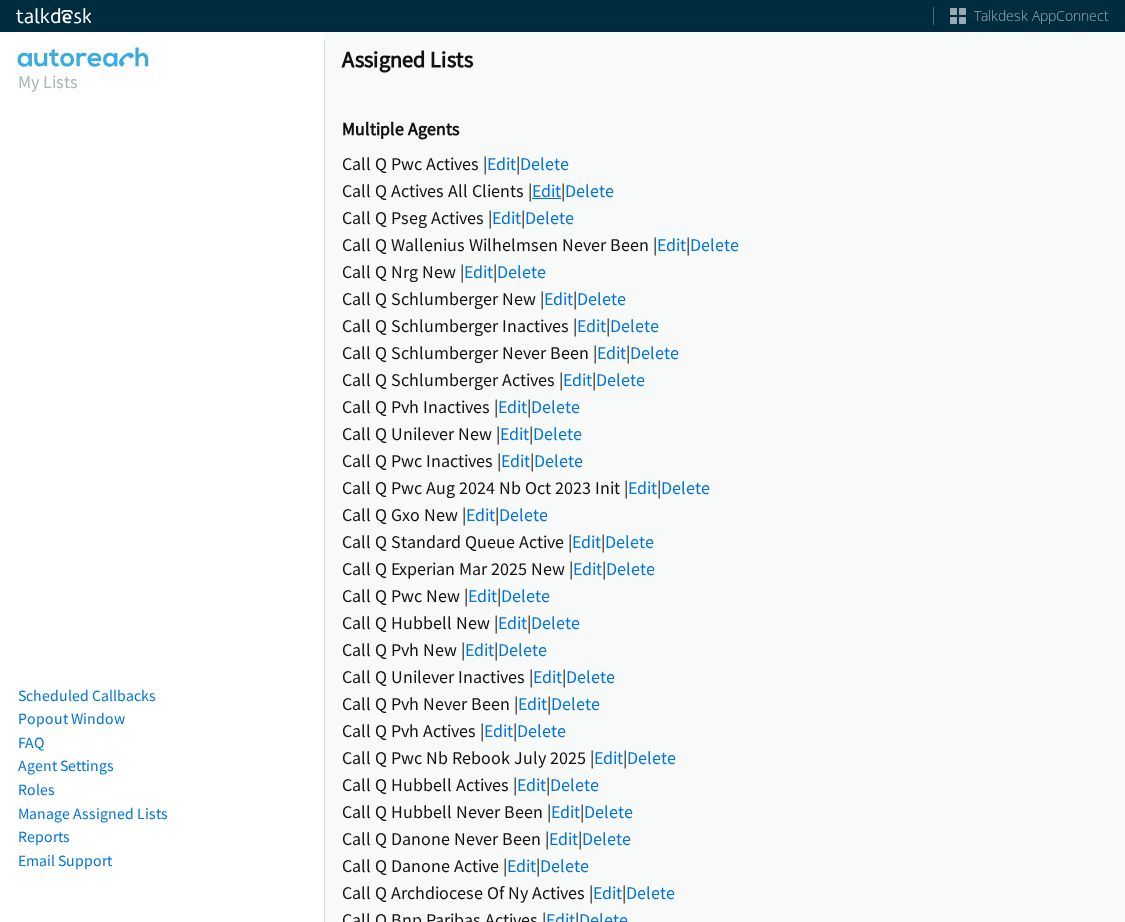 click on "Edit" at bounding box center (546, 190) 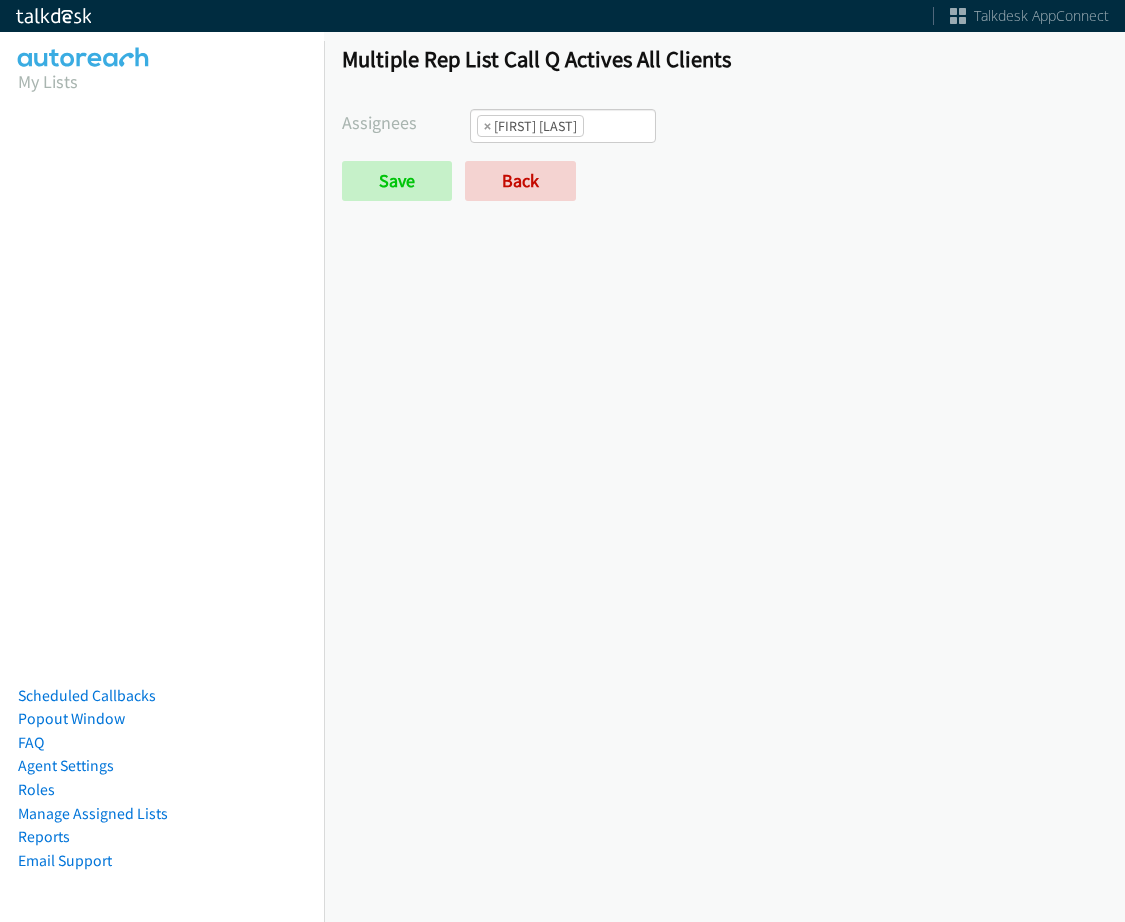 scroll, scrollTop: 0, scrollLeft: 0, axis: both 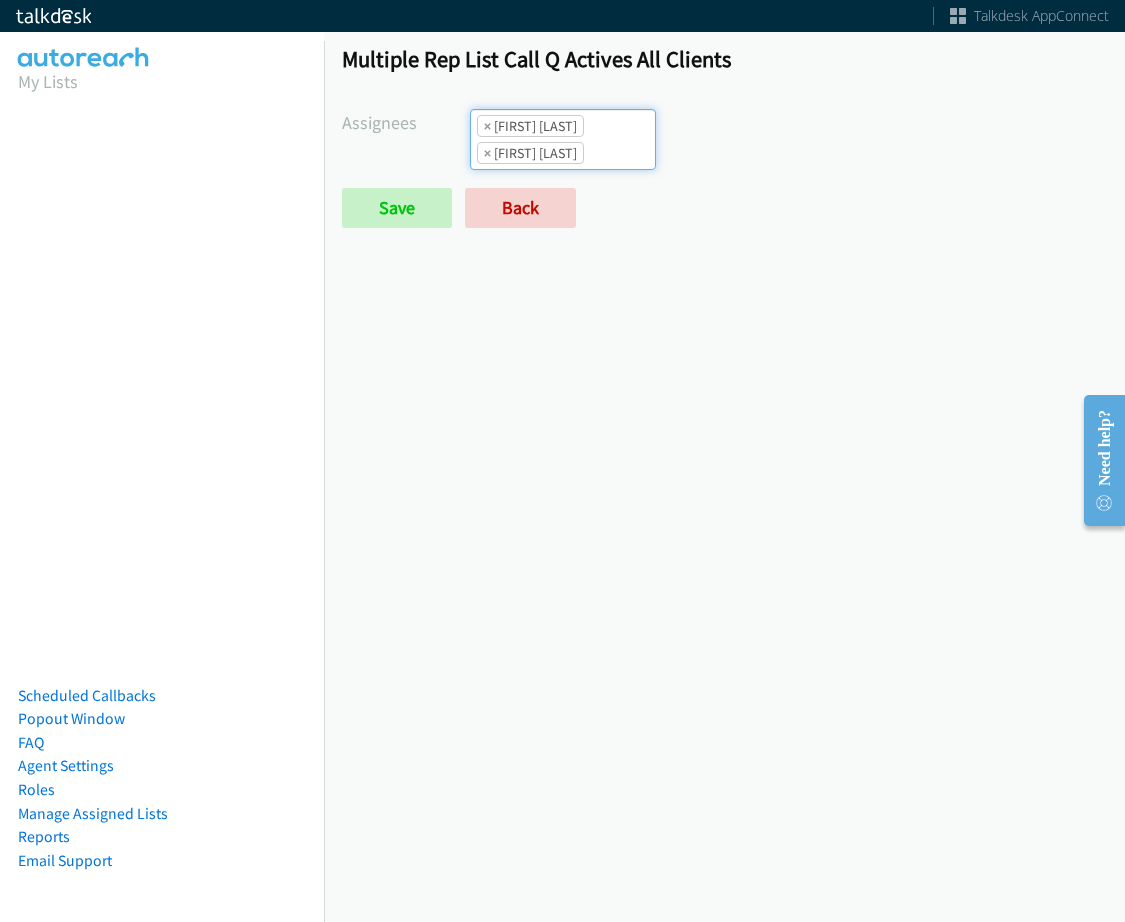 click at bounding box center [619, 153] 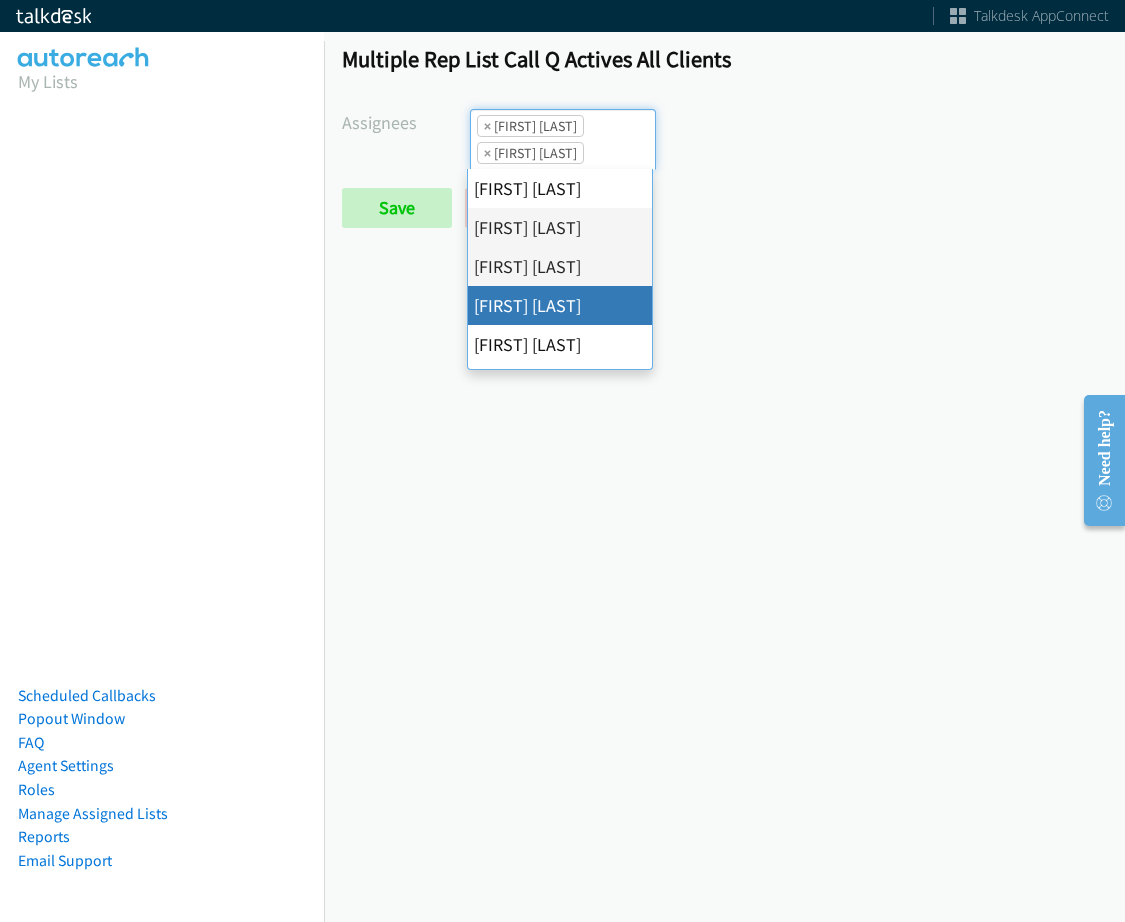 drag, startPoint x: 554, startPoint y: 297, endPoint x: 558, endPoint y: 285, distance: 12.649111 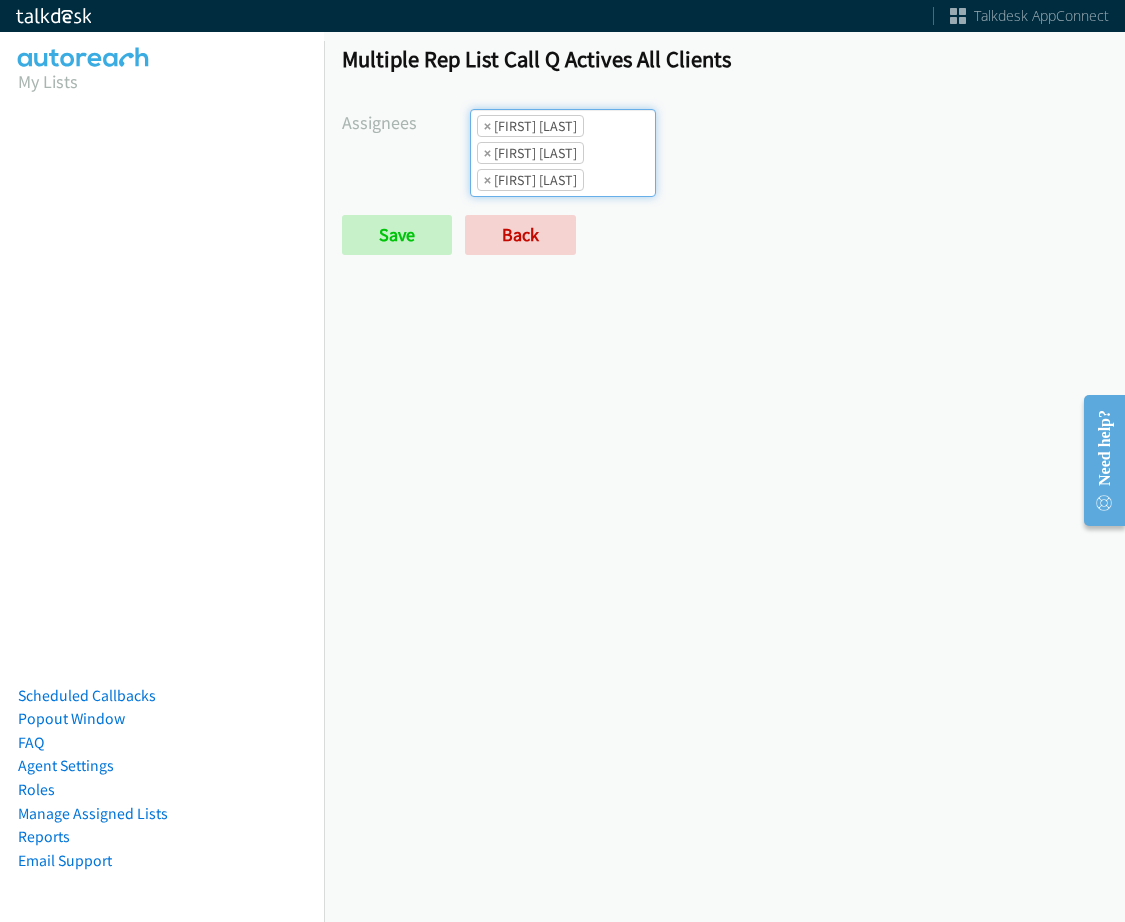 click on "× [FIRST] [LAST] × [FIRST] [LAST] × [FIRST] [LAST]" at bounding box center [563, 153] 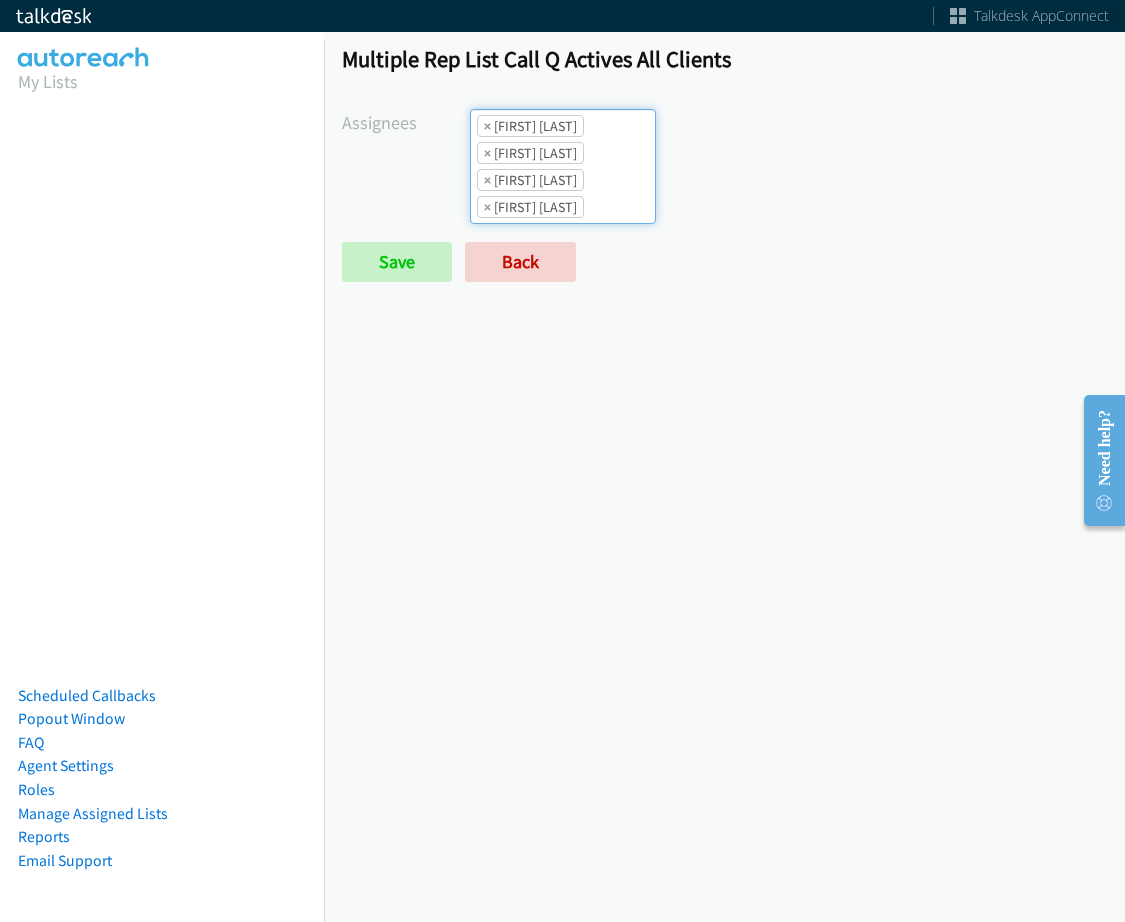 click on "× [FIRST] [LAST] × [FIRST] [LAST] × [FIRST] [LAST] × [FIRST] [LAST]" at bounding box center (563, 166) 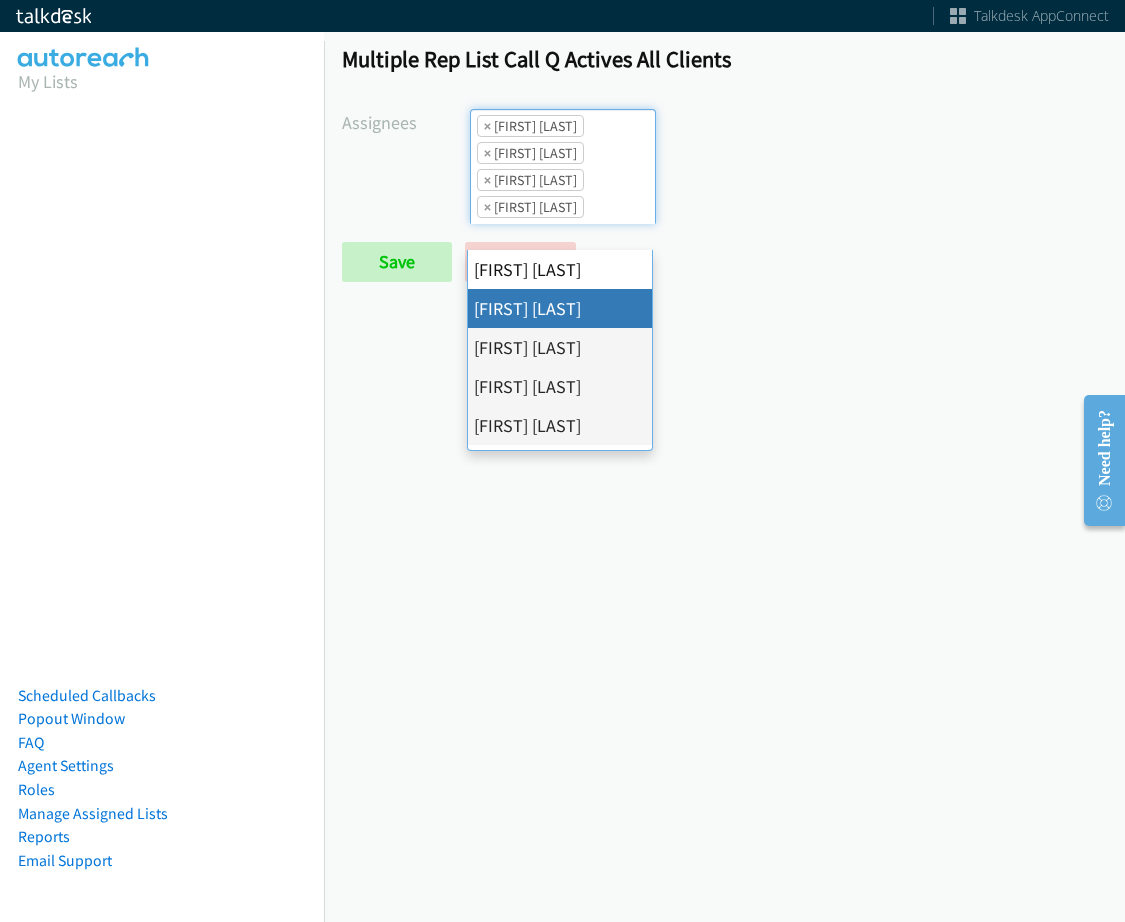 scroll, scrollTop: 200, scrollLeft: 0, axis: vertical 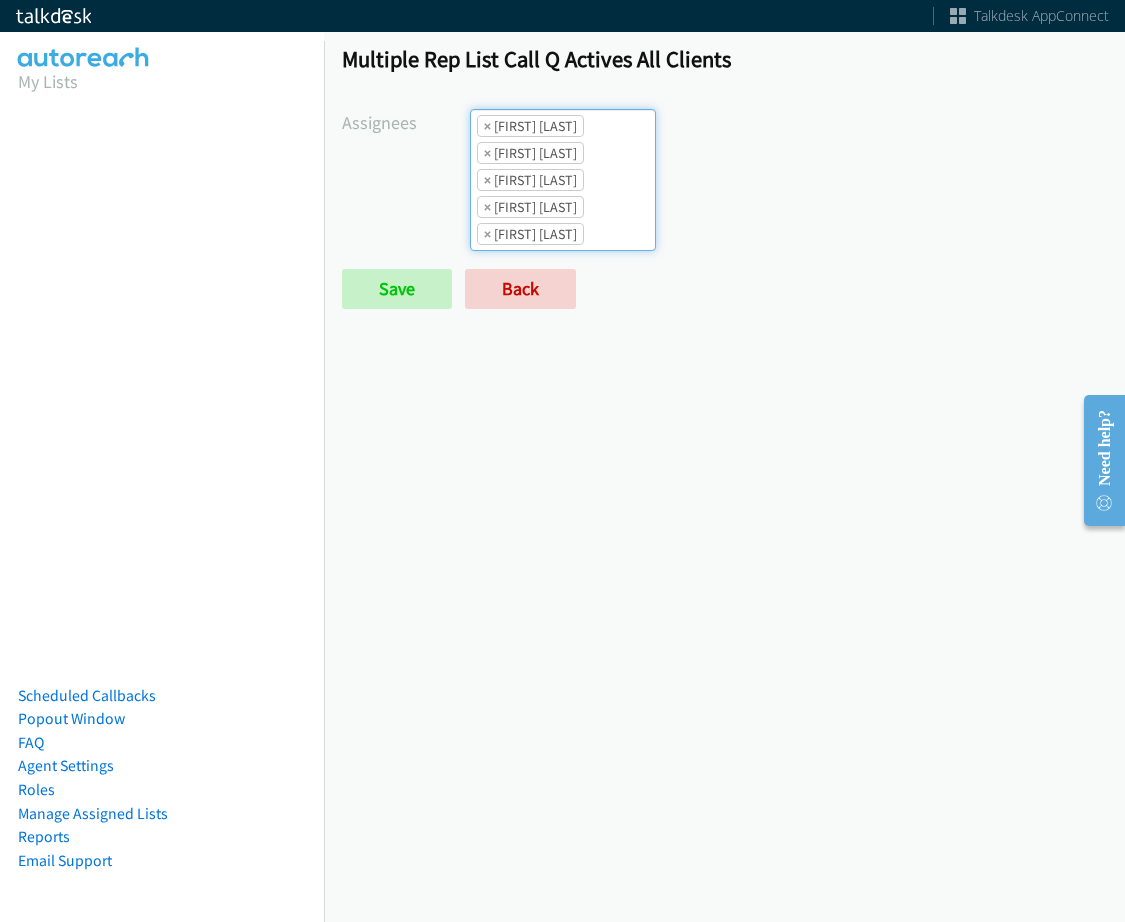 click on "× [FIRST] [LAST]" at bounding box center (530, 234) 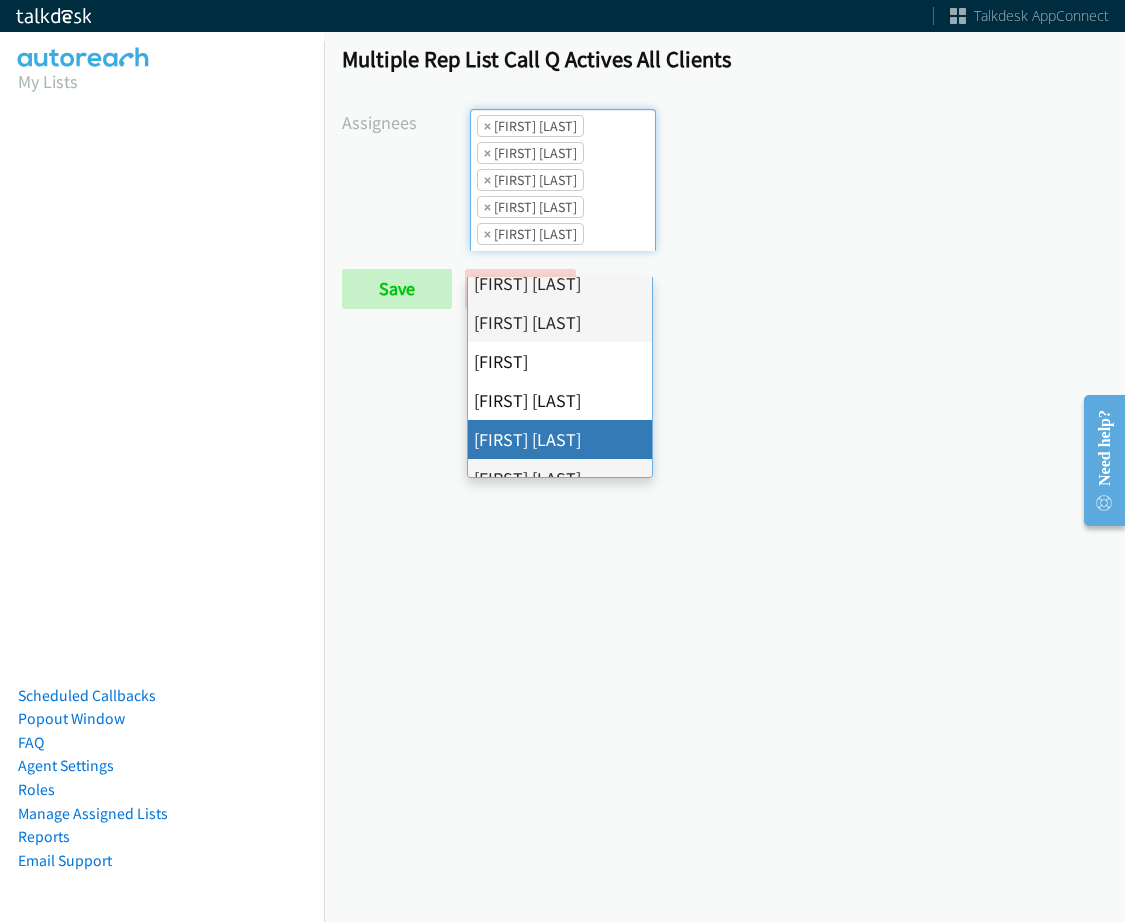 scroll, scrollTop: 200, scrollLeft: 0, axis: vertical 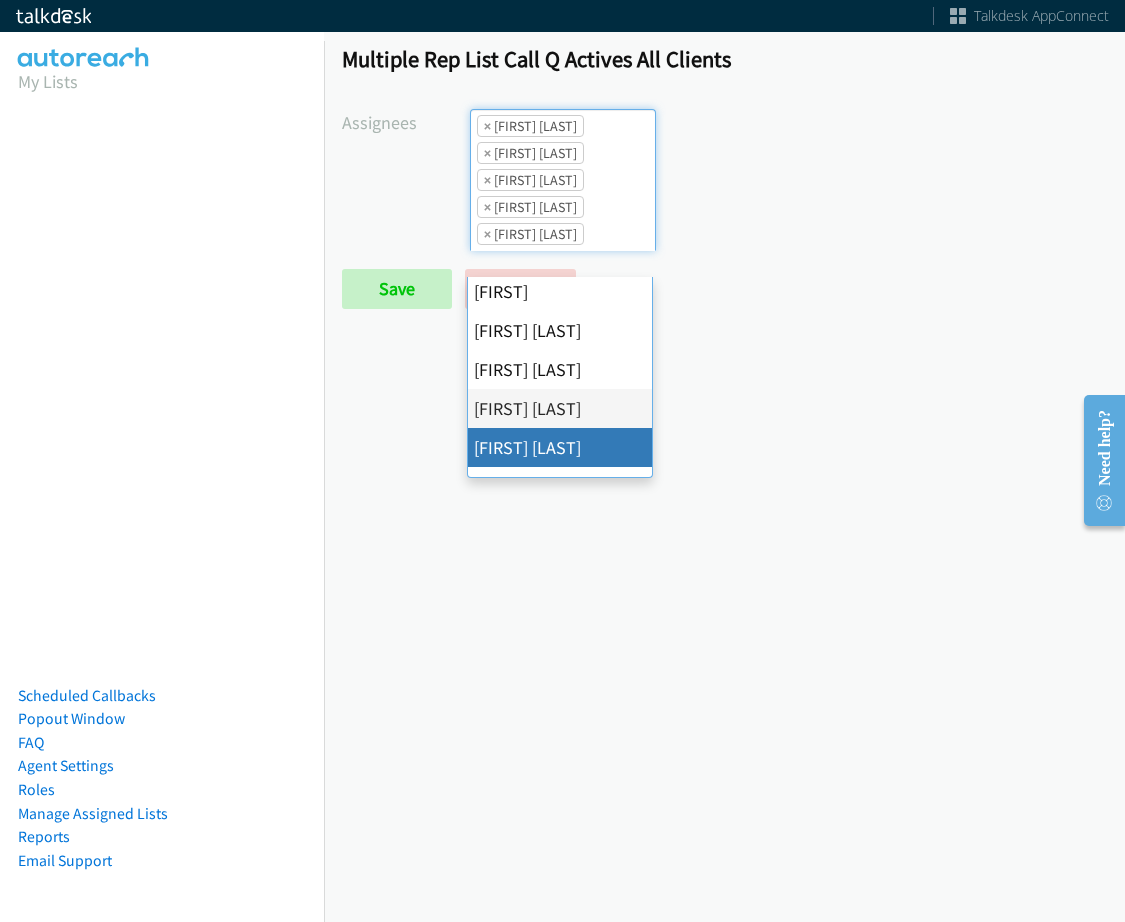 drag, startPoint x: 564, startPoint y: 435, endPoint x: 562, endPoint y: 310, distance: 125.016 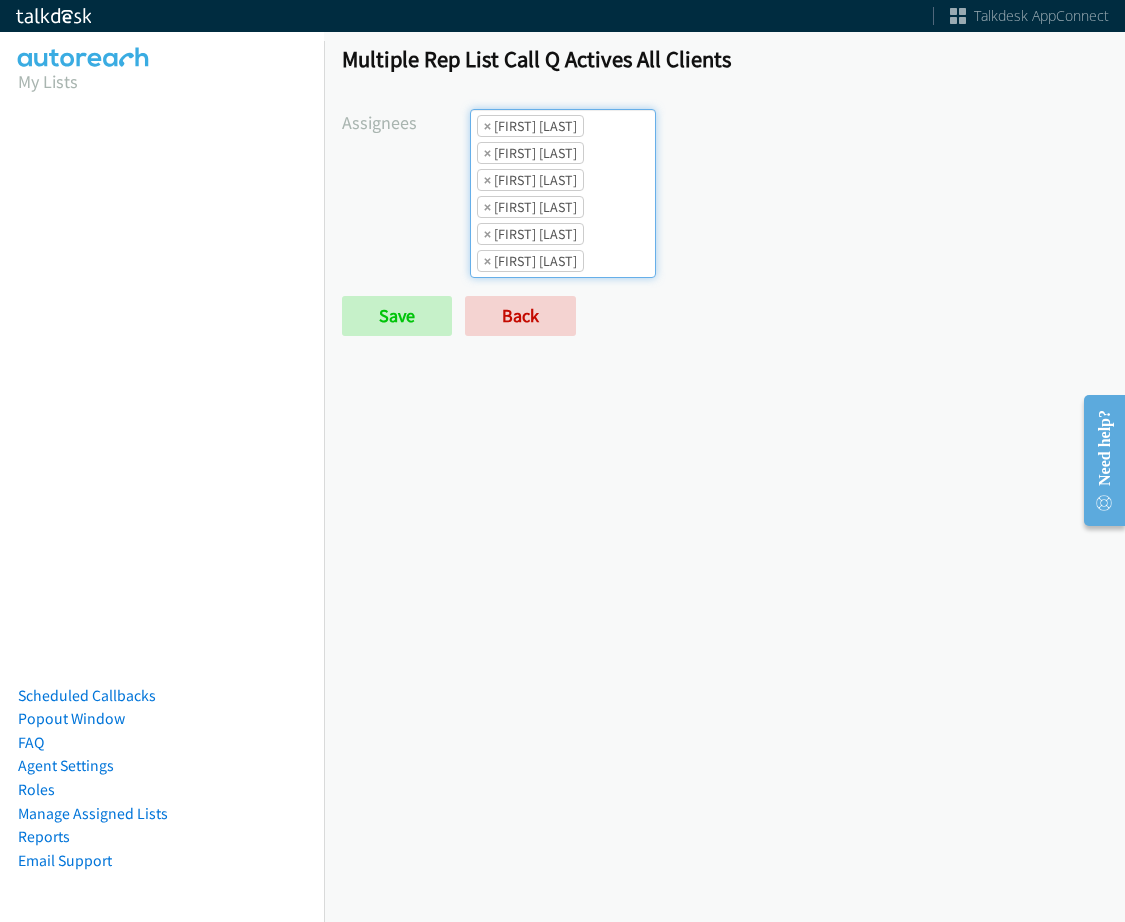click on "× [FIRST] [LAST]" at bounding box center (530, 234) 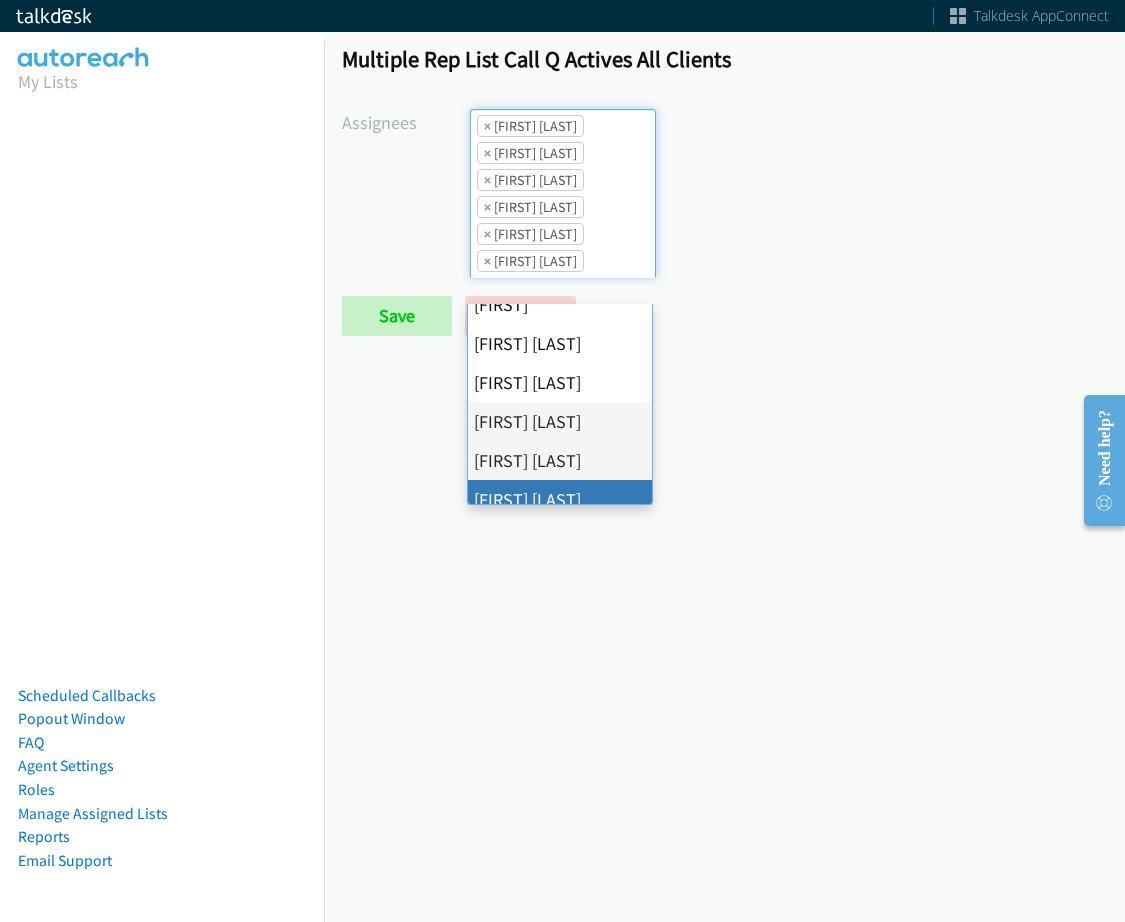 scroll, scrollTop: 346, scrollLeft: 0, axis: vertical 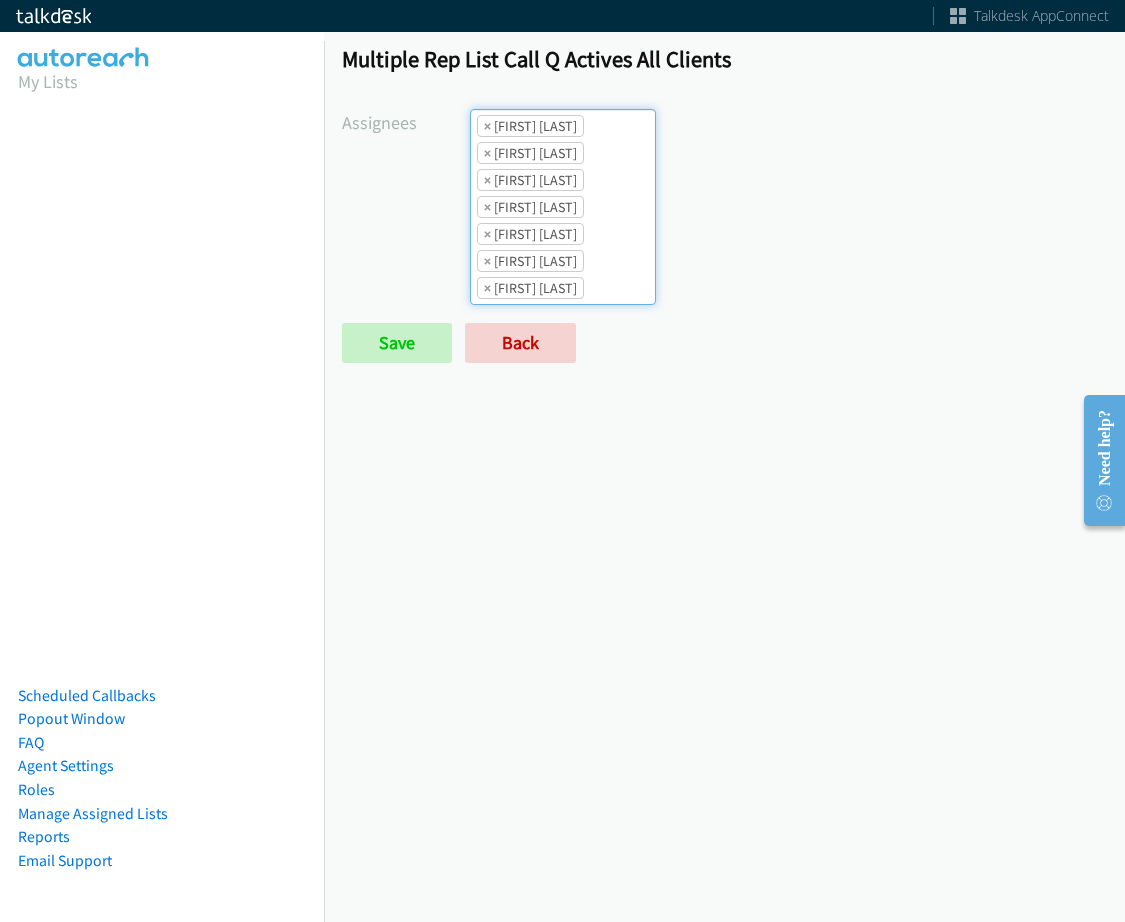 click on "× [FIRST] [LAST]" at bounding box center (530, 234) 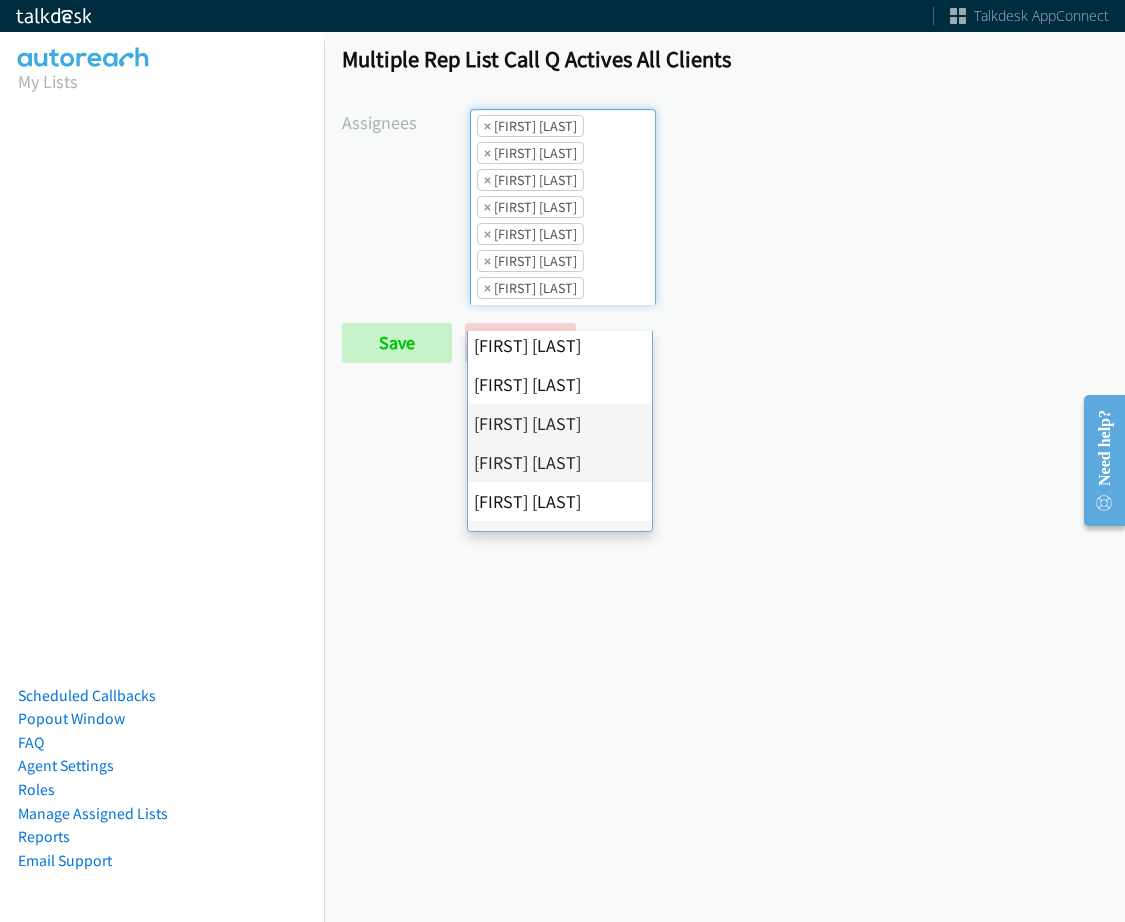 scroll, scrollTop: 346, scrollLeft: 0, axis: vertical 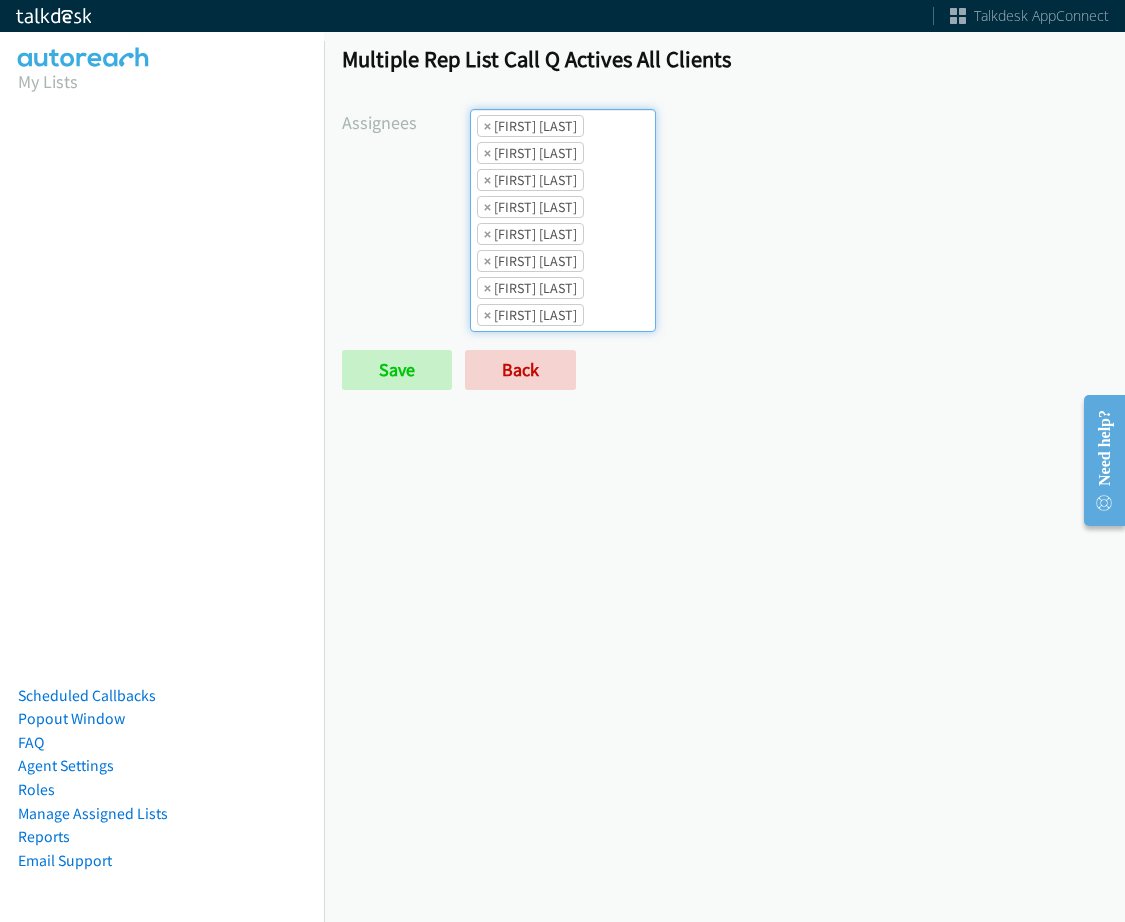 click on "× [FIRST] [LAST]" at bounding box center [530, 288] 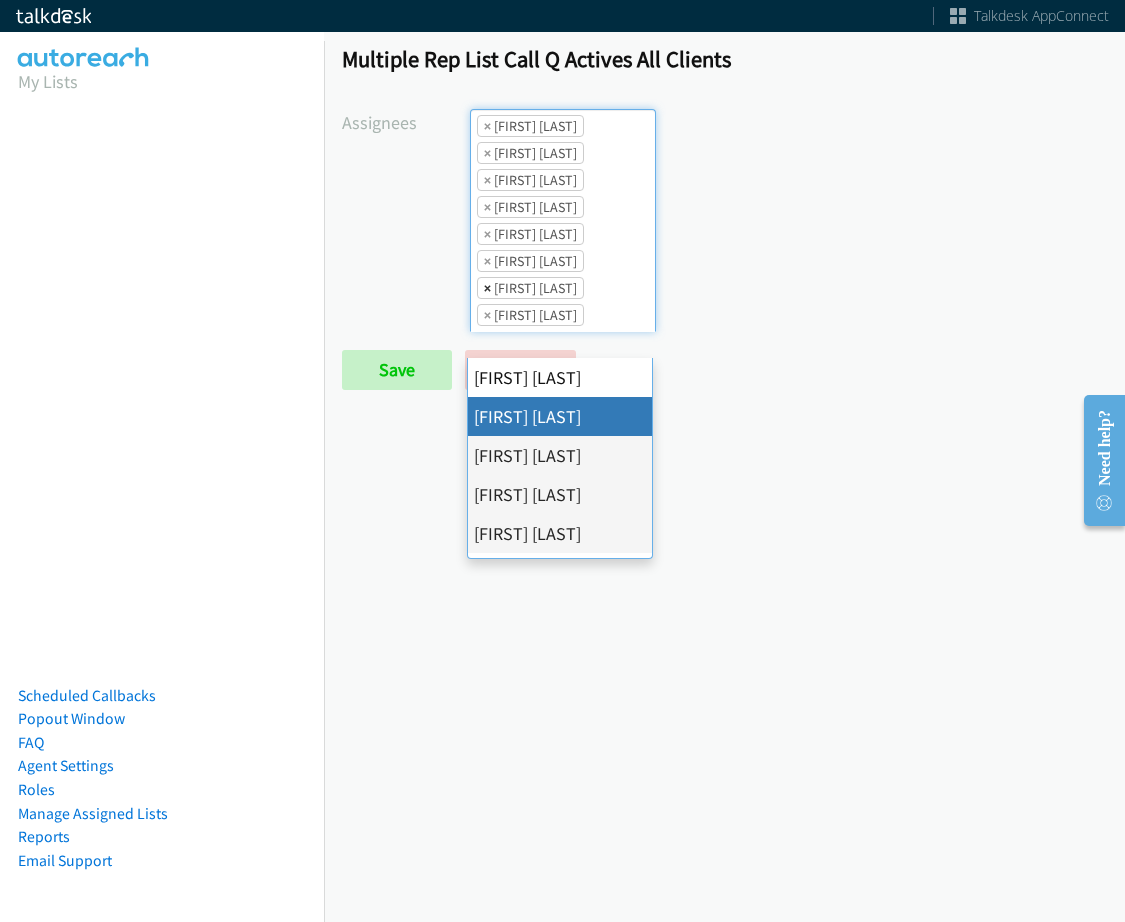 click on "×" at bounding box center [487, 288] 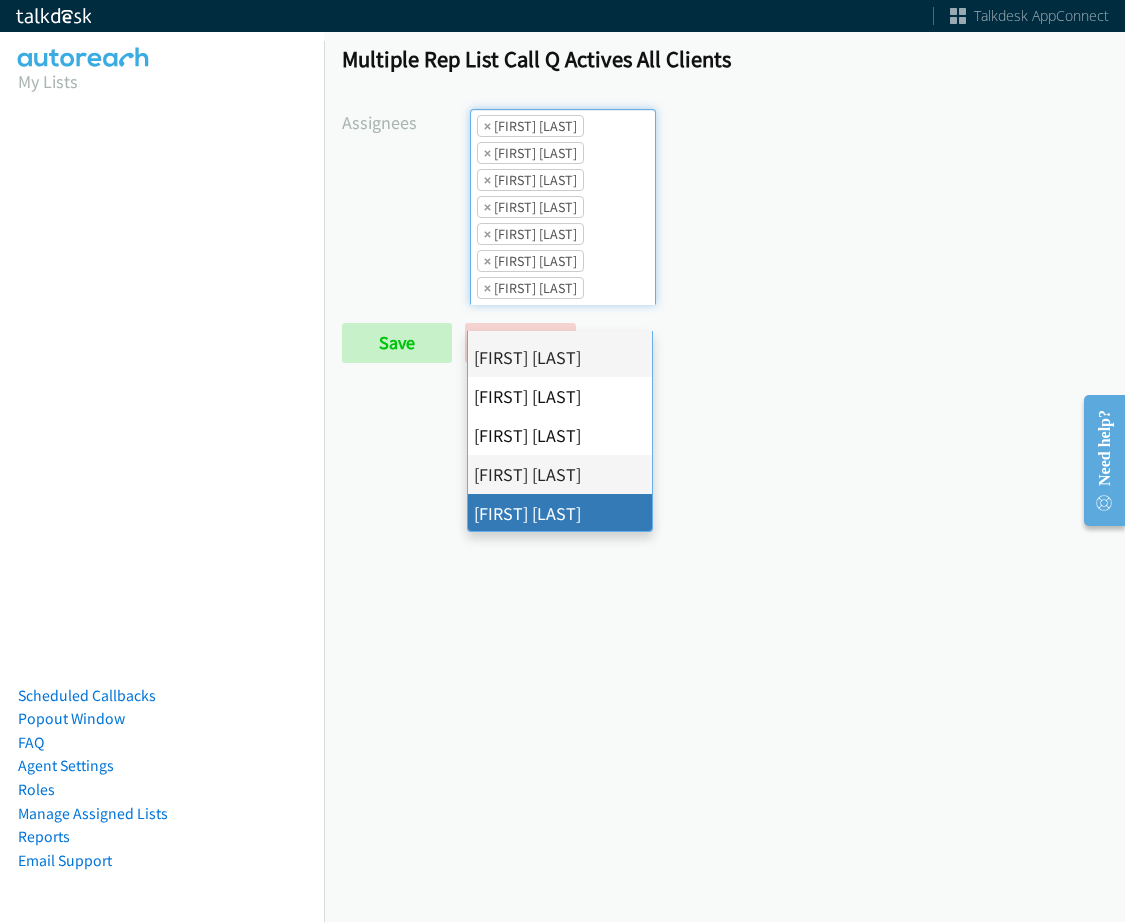 scroll, scrollTop: 346, scrollLeft: 0, axis: vertical 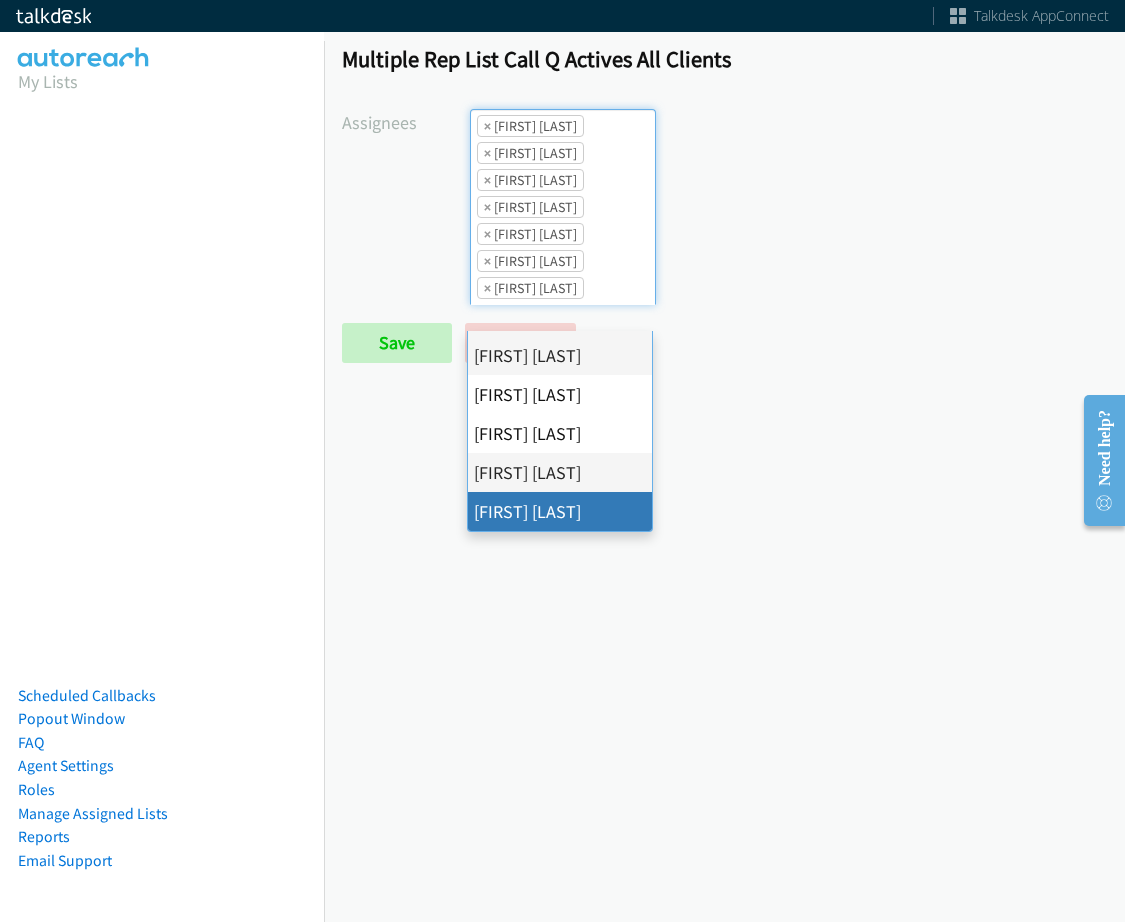 drag, startPoint x: 568, startPoint y: 514, endPoint x: 401, endPoint y: 427, distance: 188.30295 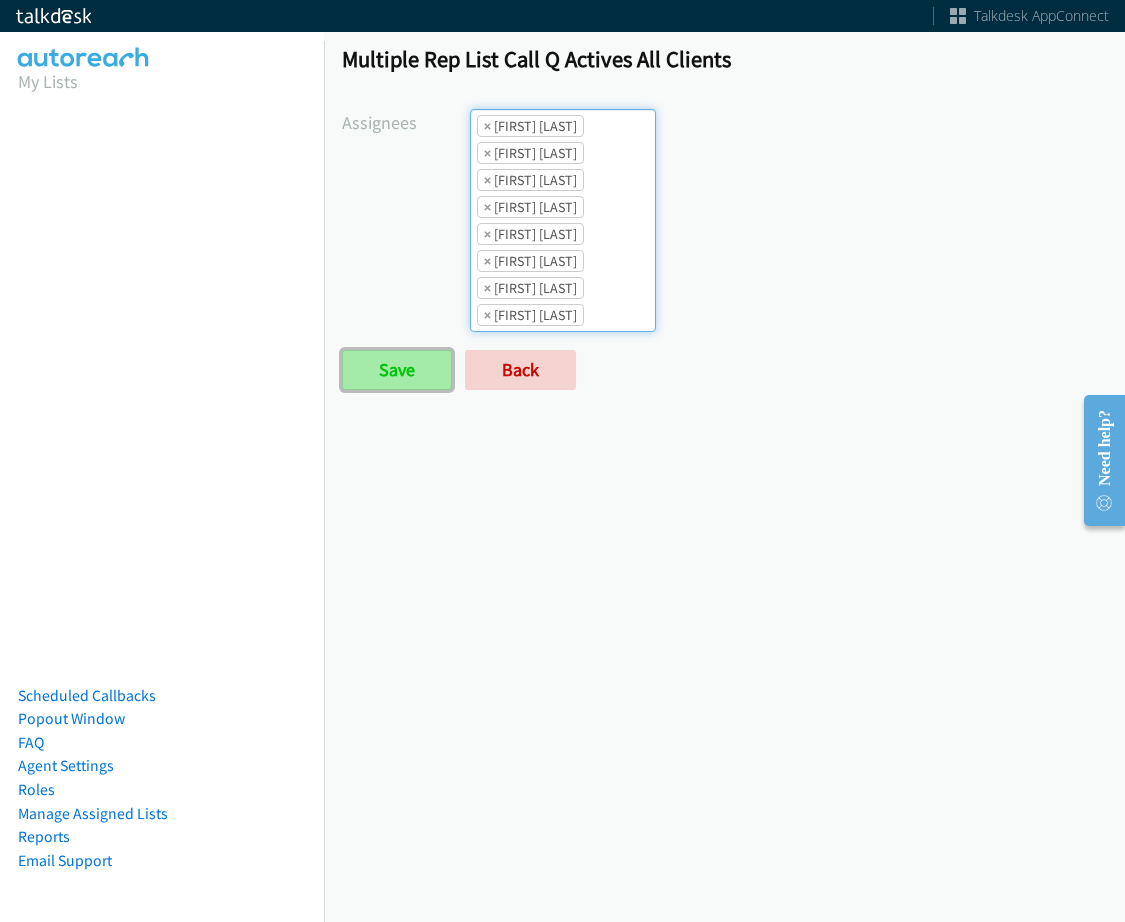 click on "Save" at bounding box center [397, 370] 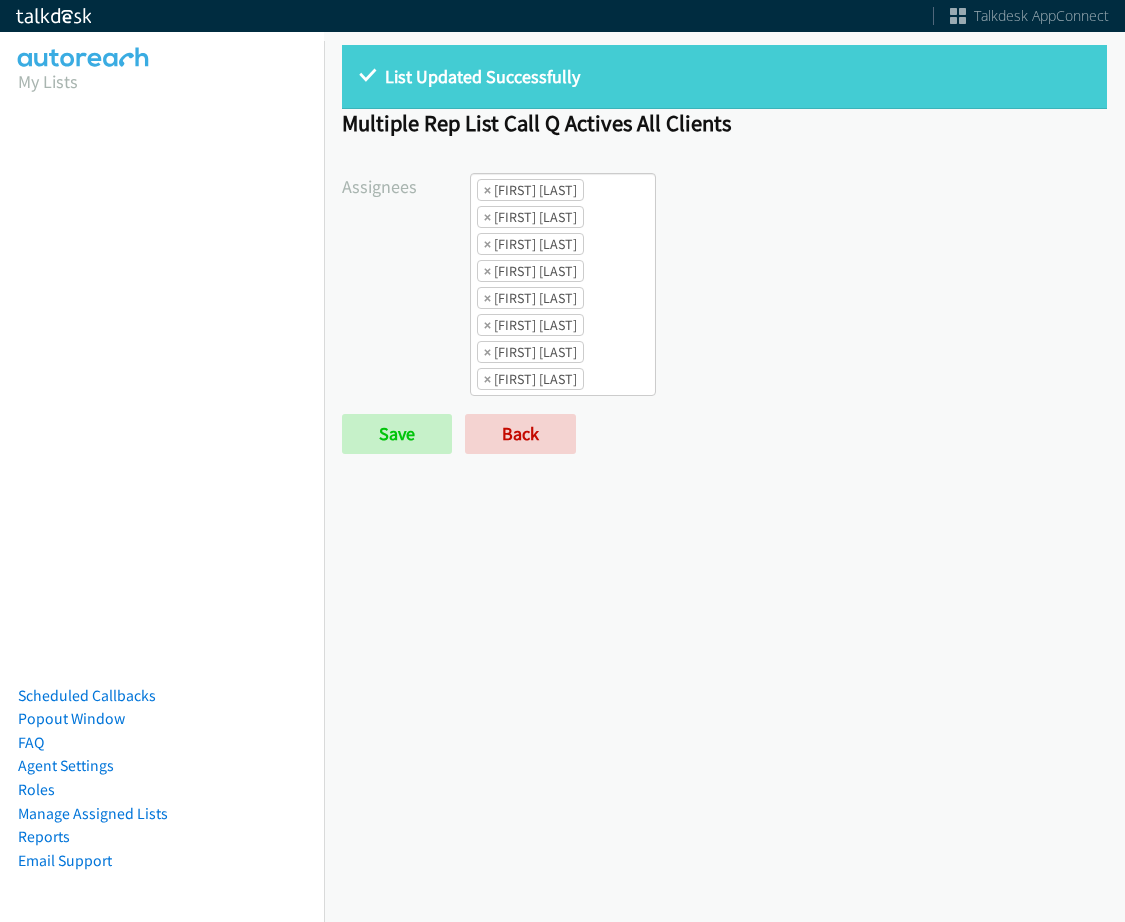 scroll, scrollTop: 0, scrollLeft: 0, axis: both 